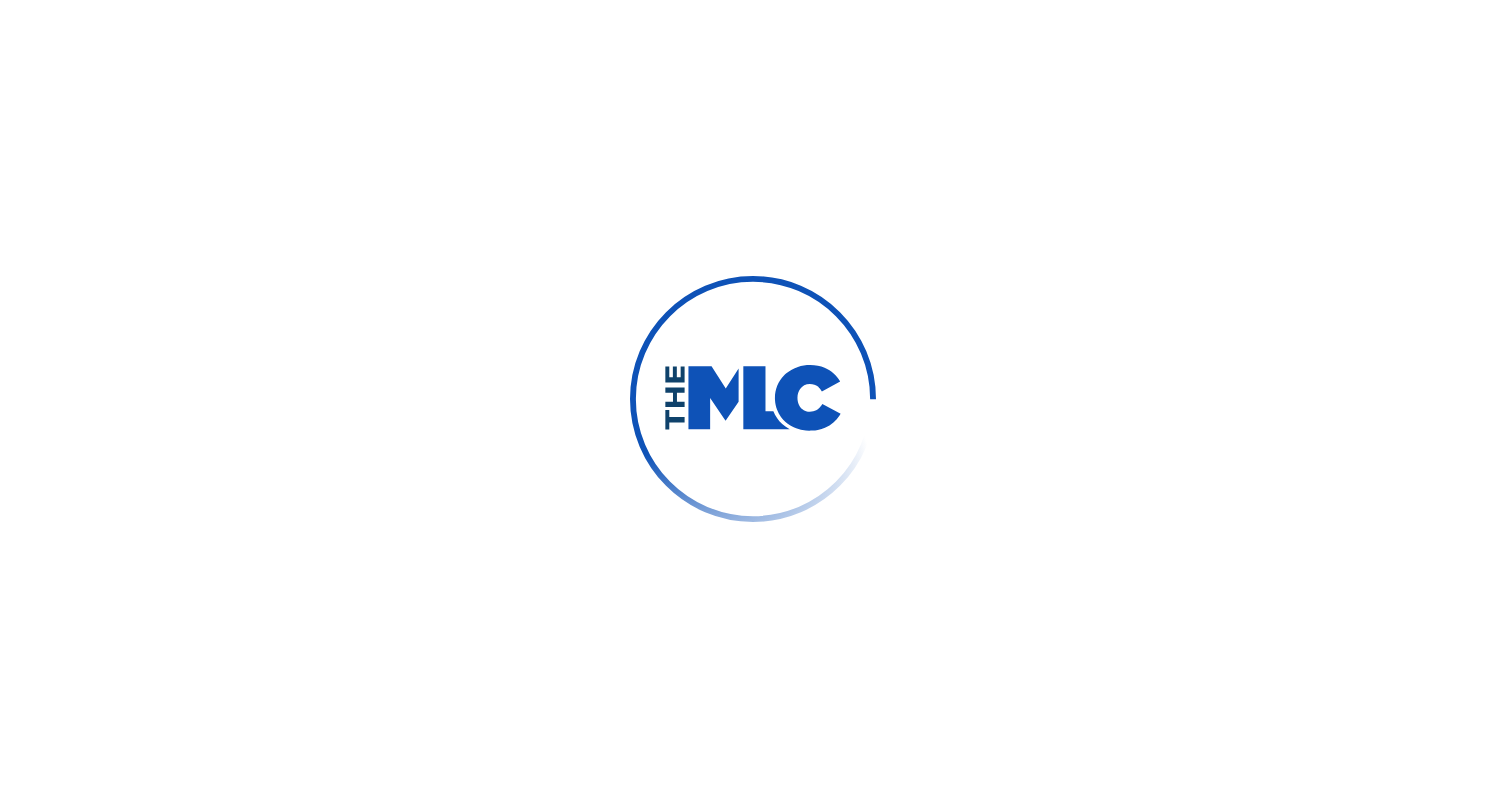 scroll, scrollTop: 0, scrollLeft: 0, axis: both 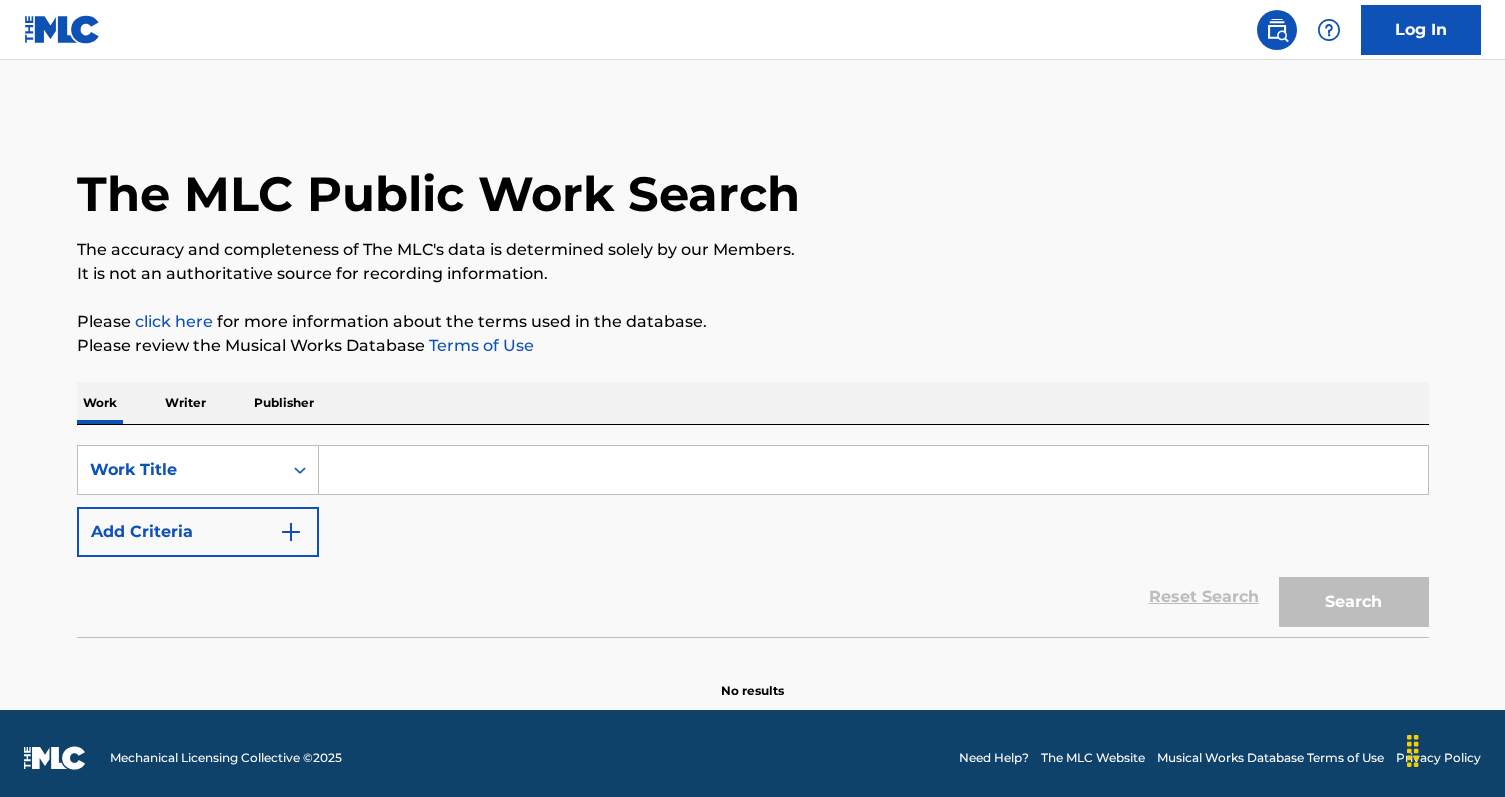 click on "Writer" at bounding box center [185, 403] 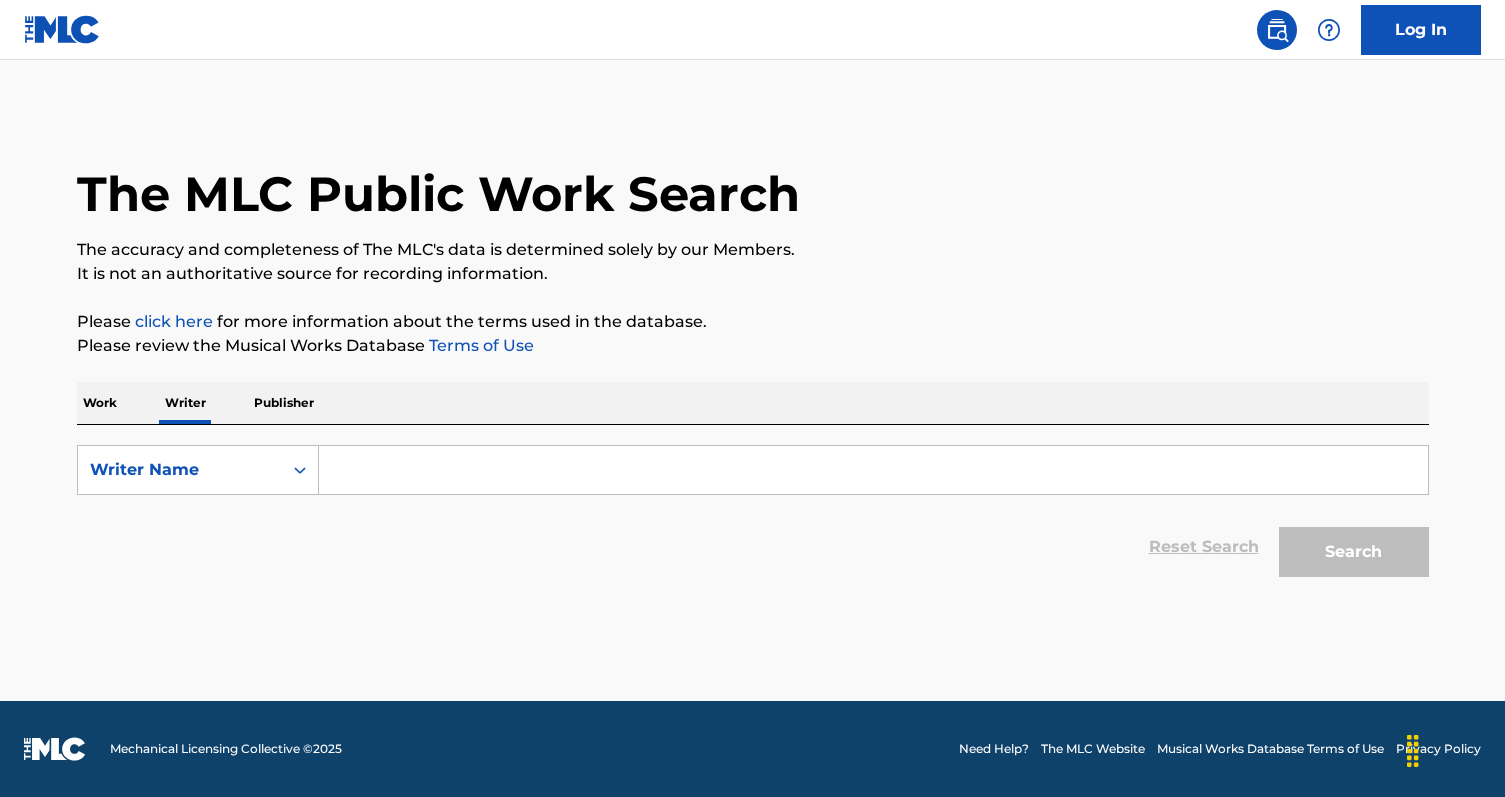 click at bounding box center (873, 470) 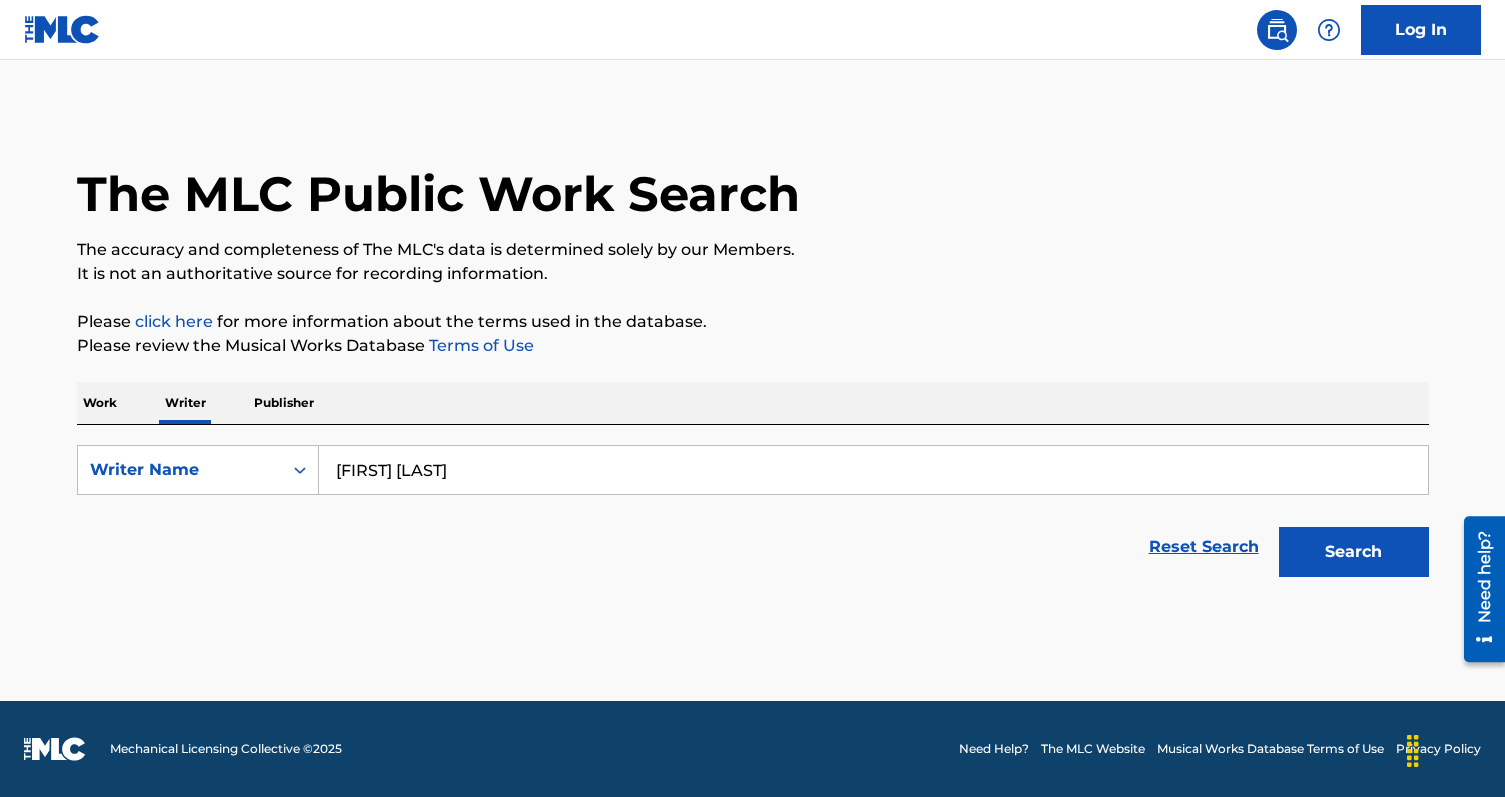 click on "[FIRST] [LAST]" at bounding box center [873, 470] 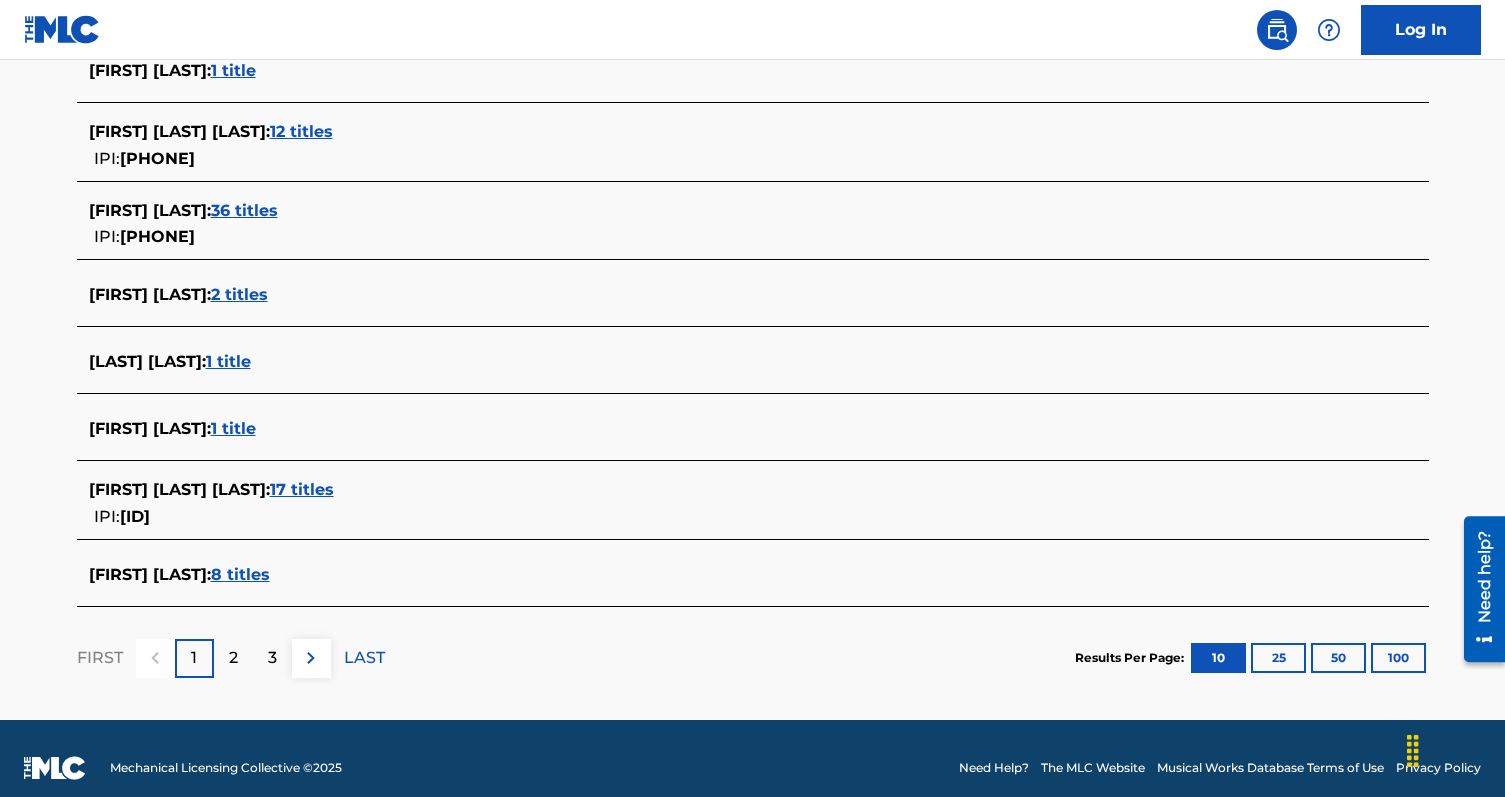 scroll, scrollTop: 723, scrollLeft: 0, axis: vertical 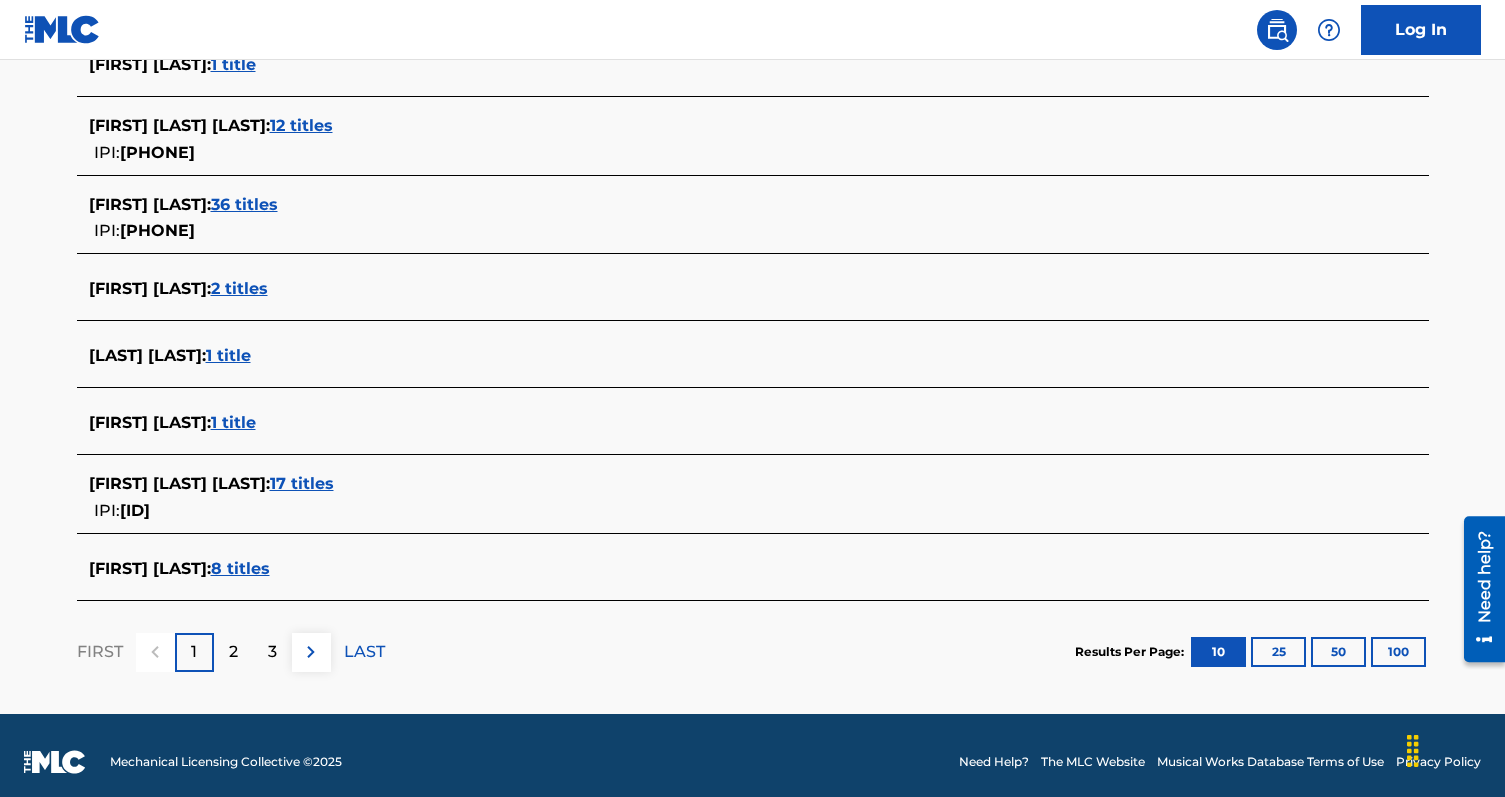 click on "17 titles" at bounding box center [302, 483] 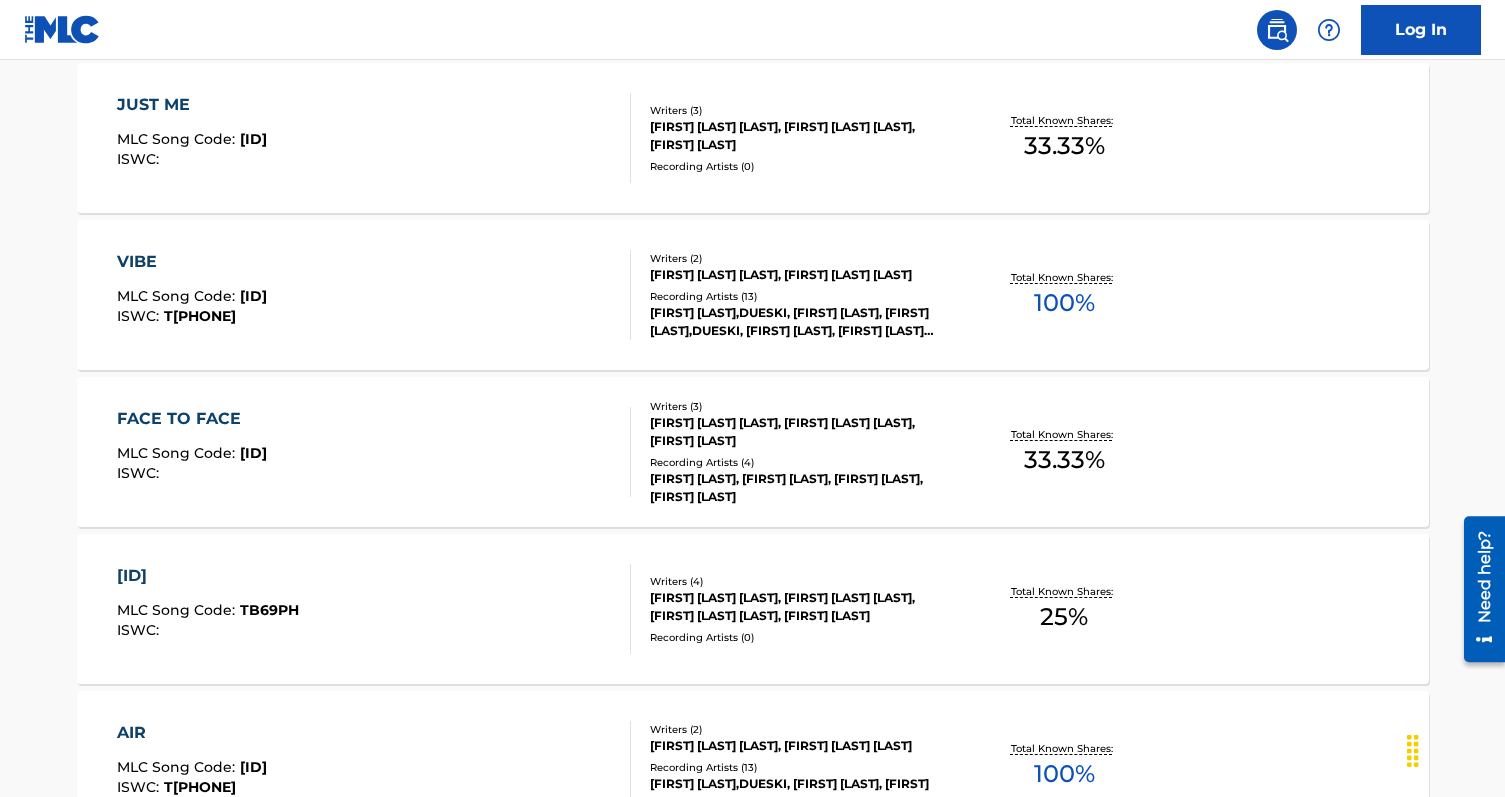 scroll, scrollTop: 772, scrollLeft: 0, axis: vertical 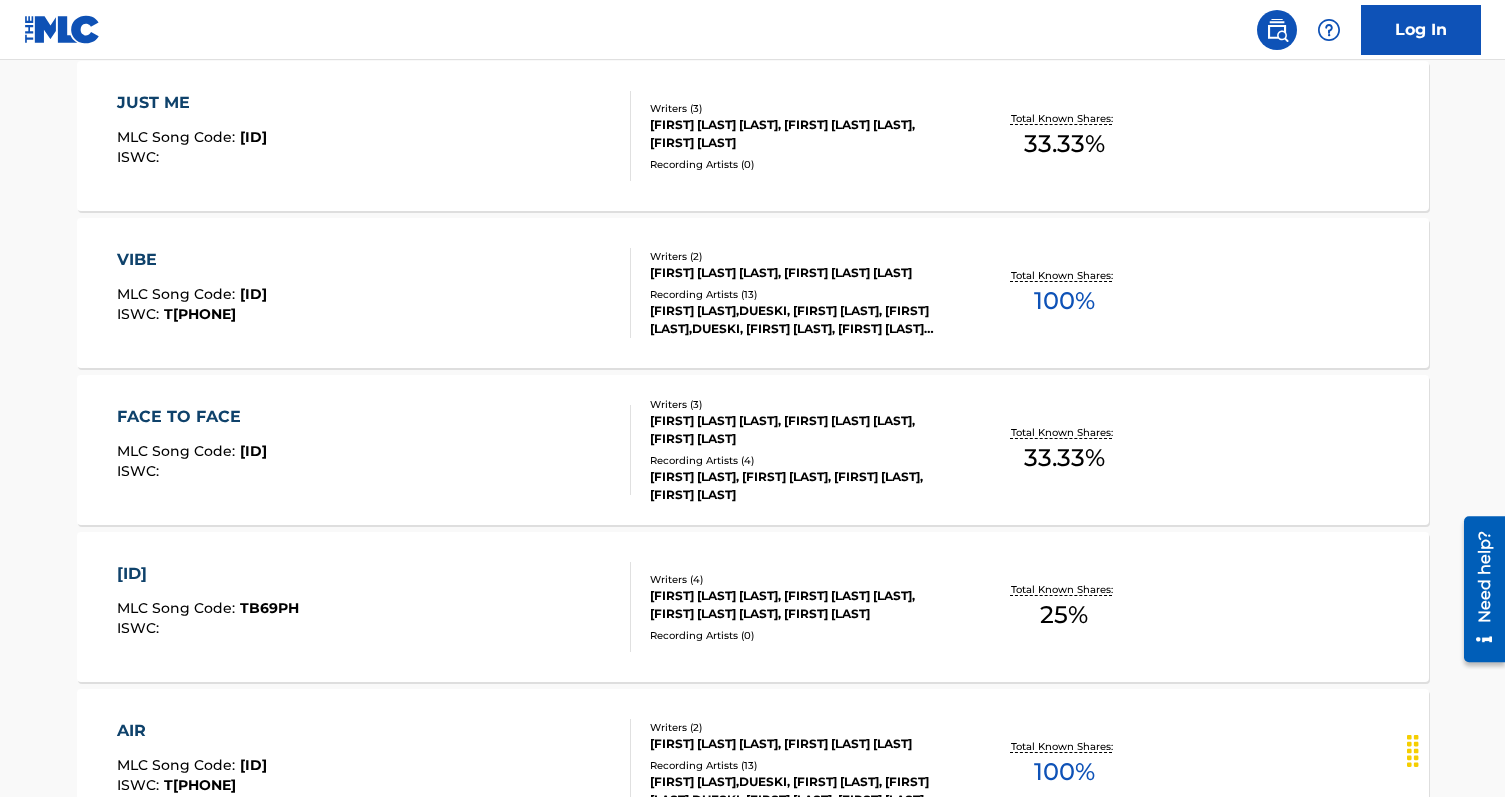 click on "[ID] [ID] : [ID] [ID] : [ID]" at bounding box center [374, 293] 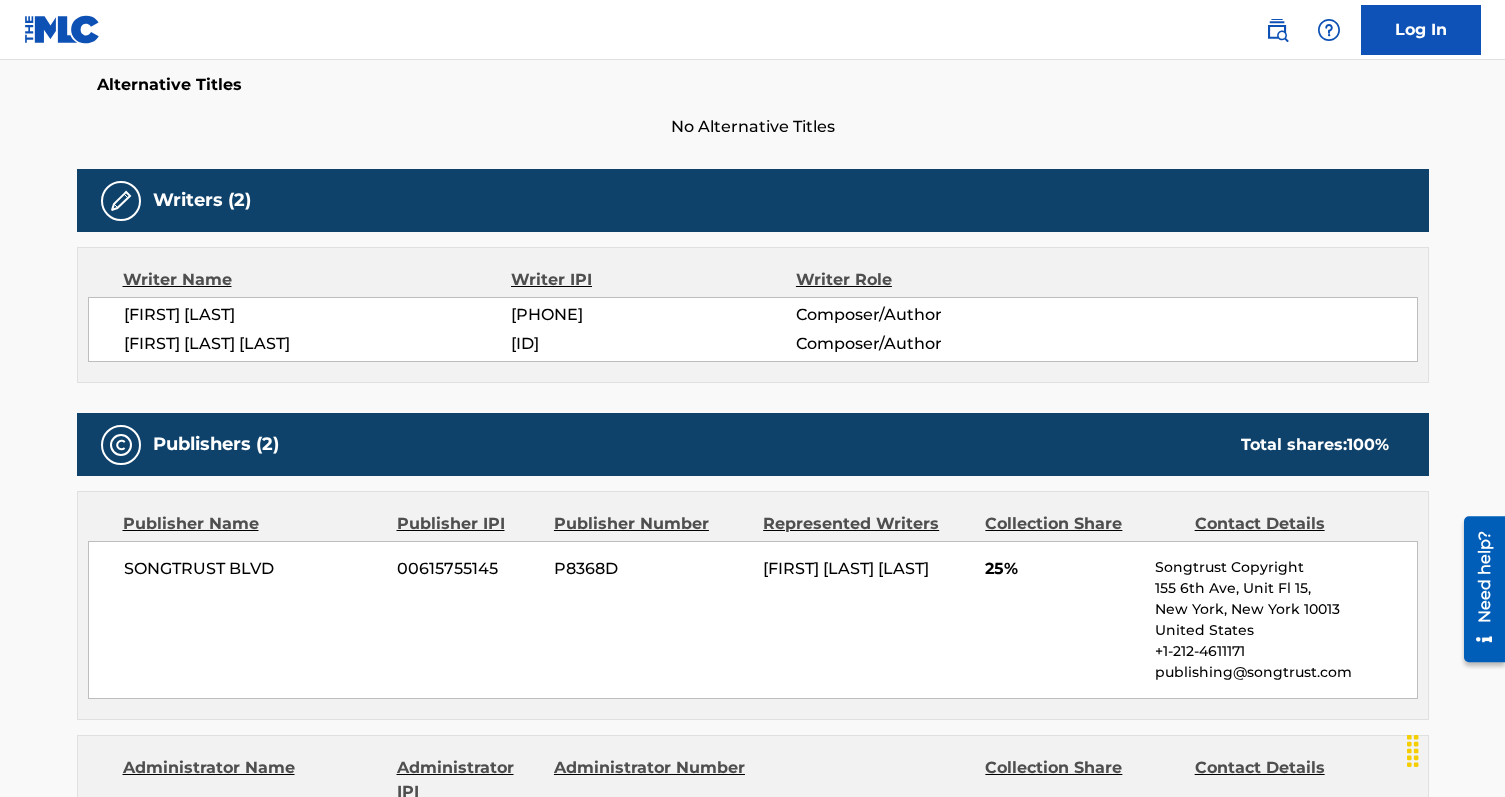 scroll, scrollTop: 492, scrollLeft: 0, axis: vertical 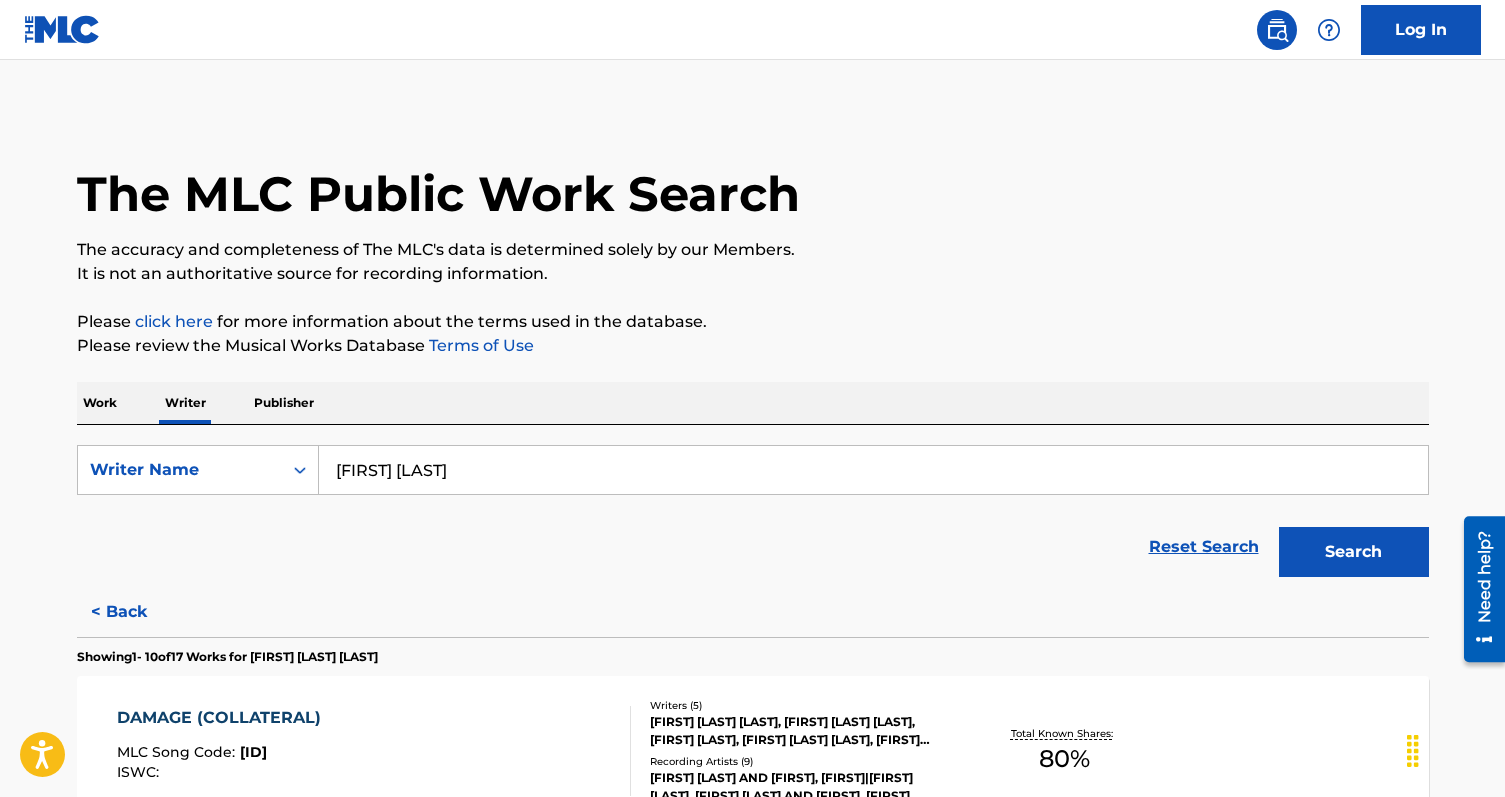 click on "[FIRST] [LAST]" at bounding box center [873, 470] 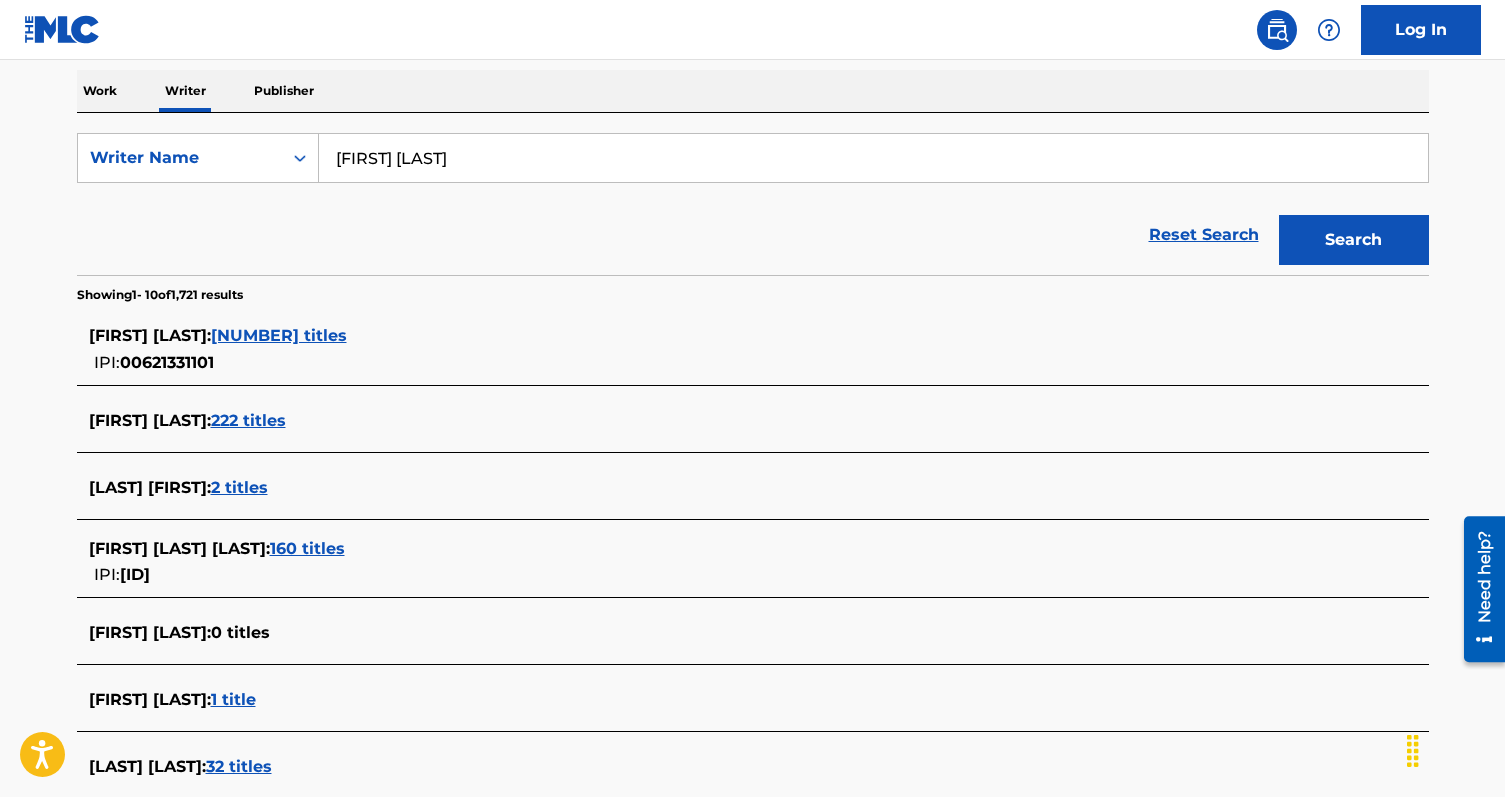 scroll, scrollTop: 322, scrollLeft: 0, axis: vertical 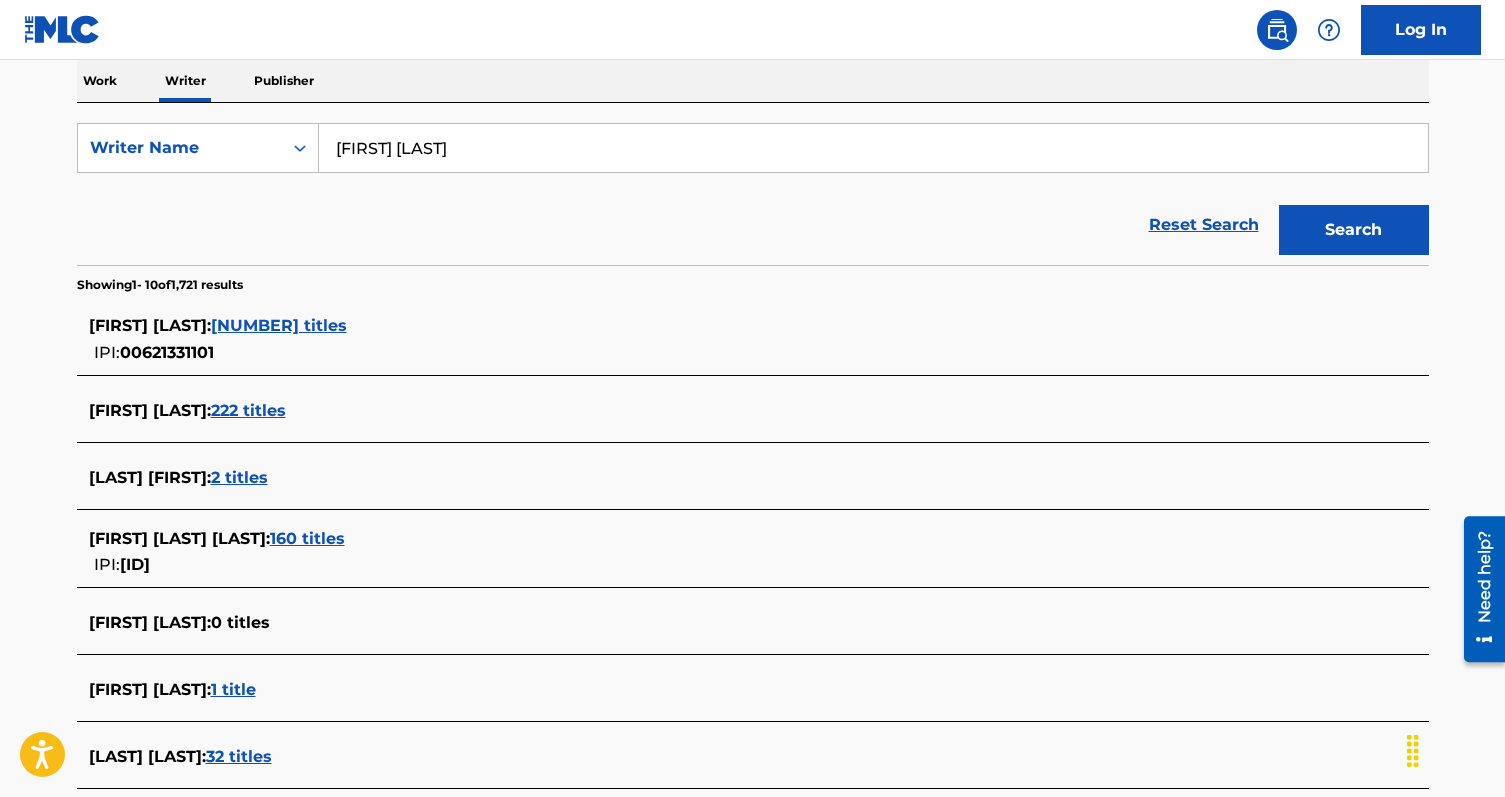 click on "[NUMBER] titles" at bounding box center (279, 325) 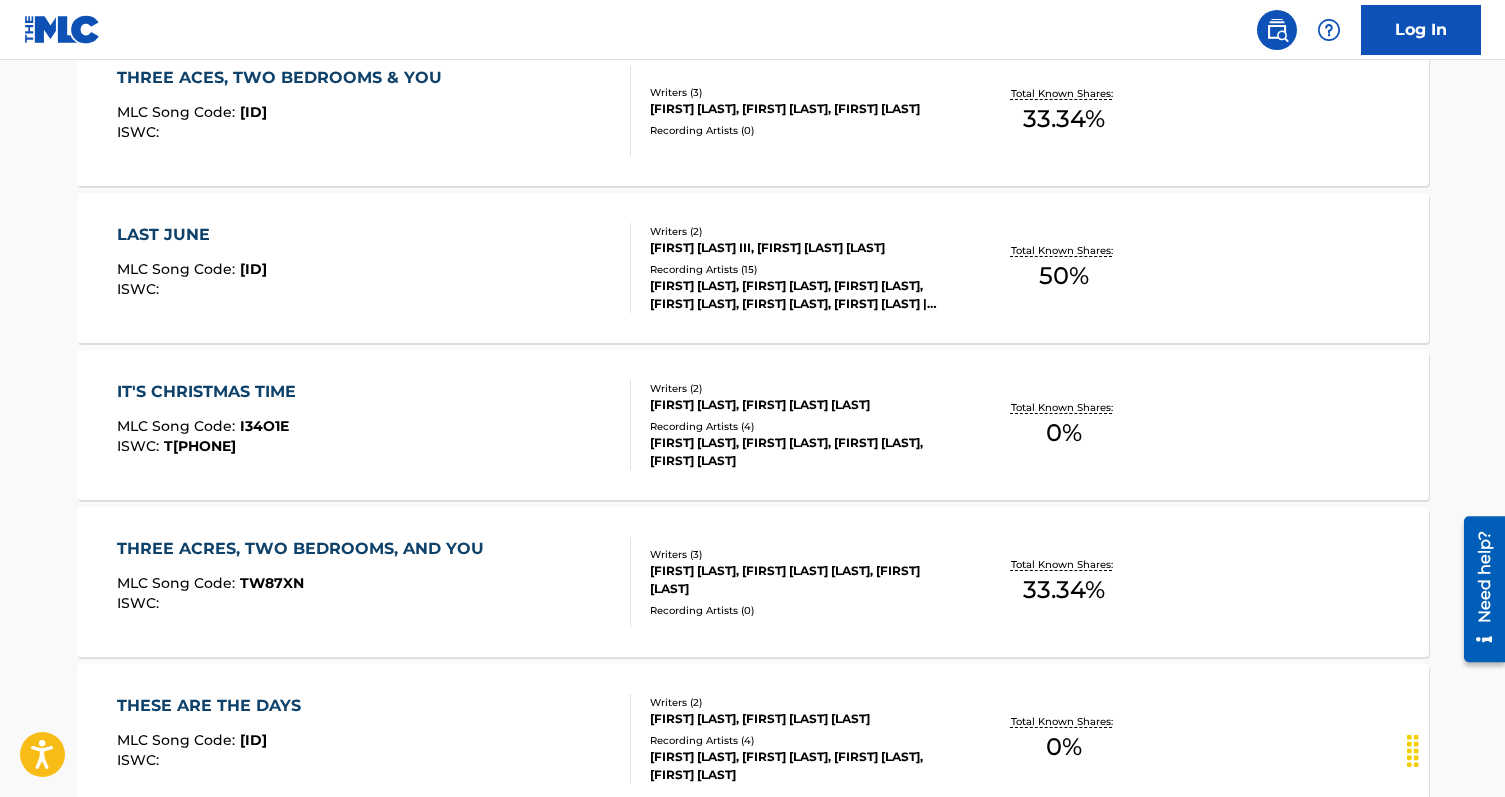 scroll, scrollTop: 1651, scrollLeft: 0, axis: vertical 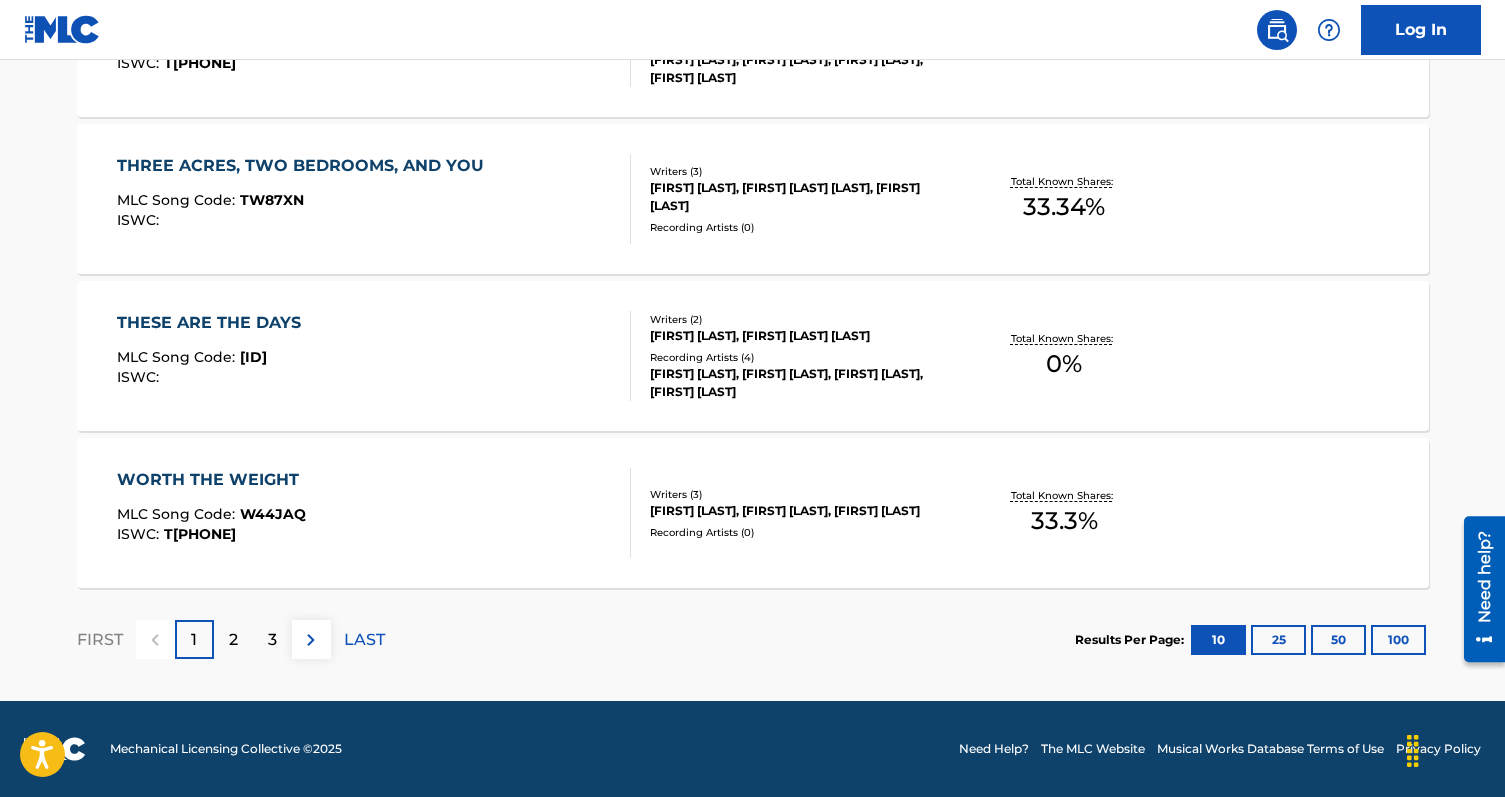 click on "100" at bounding box center (1398, 640) 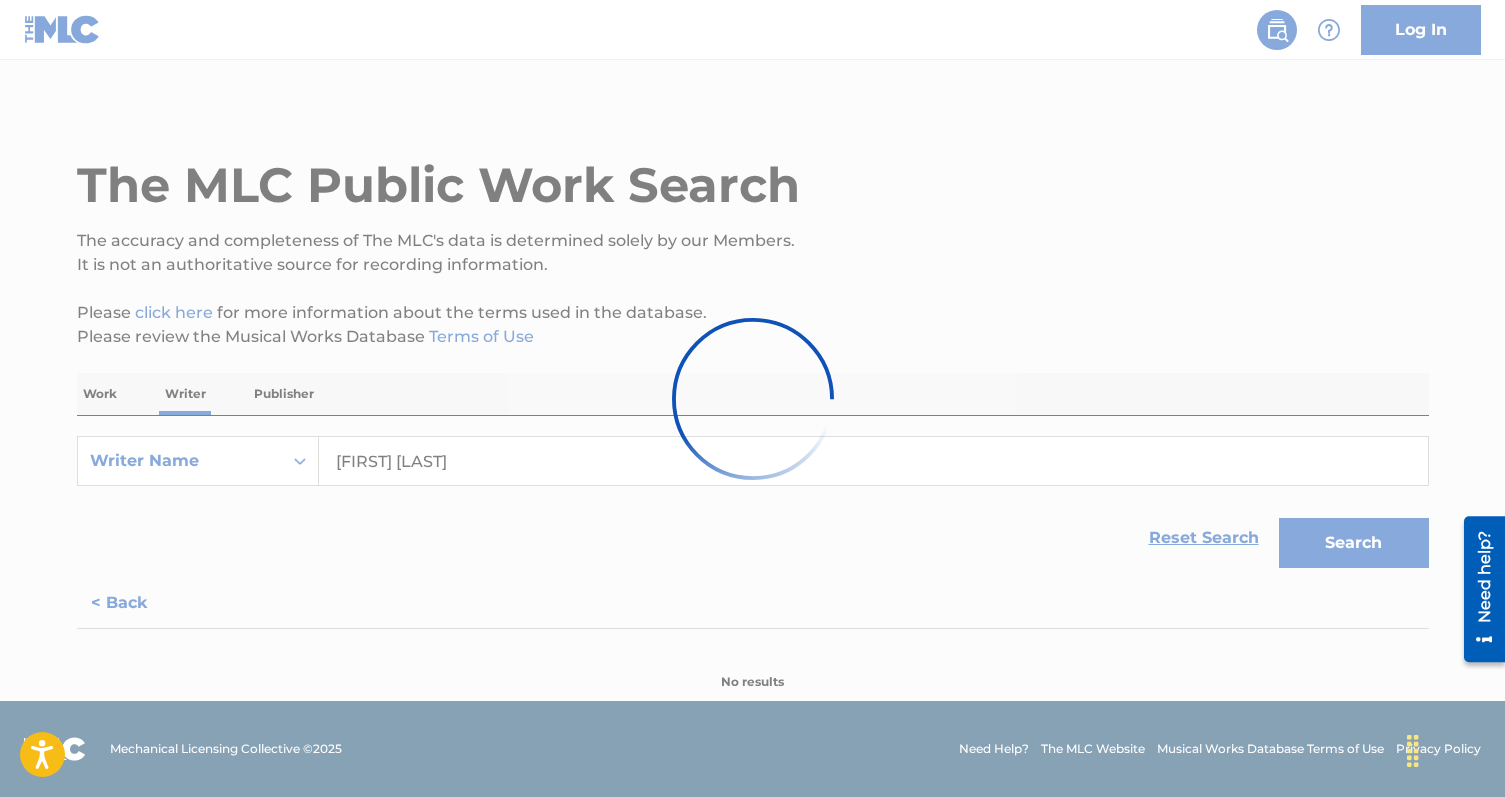 scroll, scrollTop: 1651, scrollLeft: 0, axis: vertical 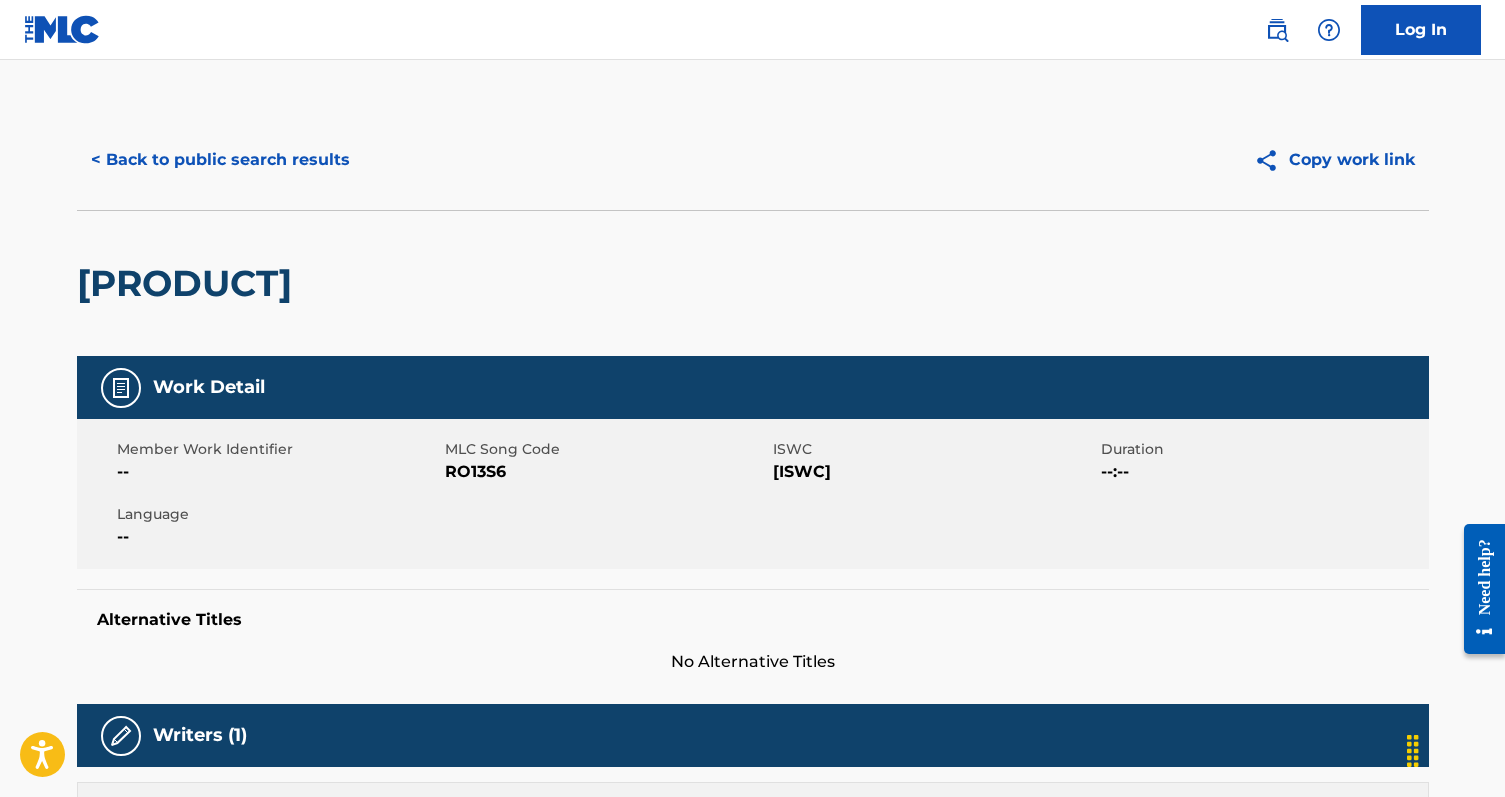 click on "< Back to public search results" at bounding box center [220, 160] 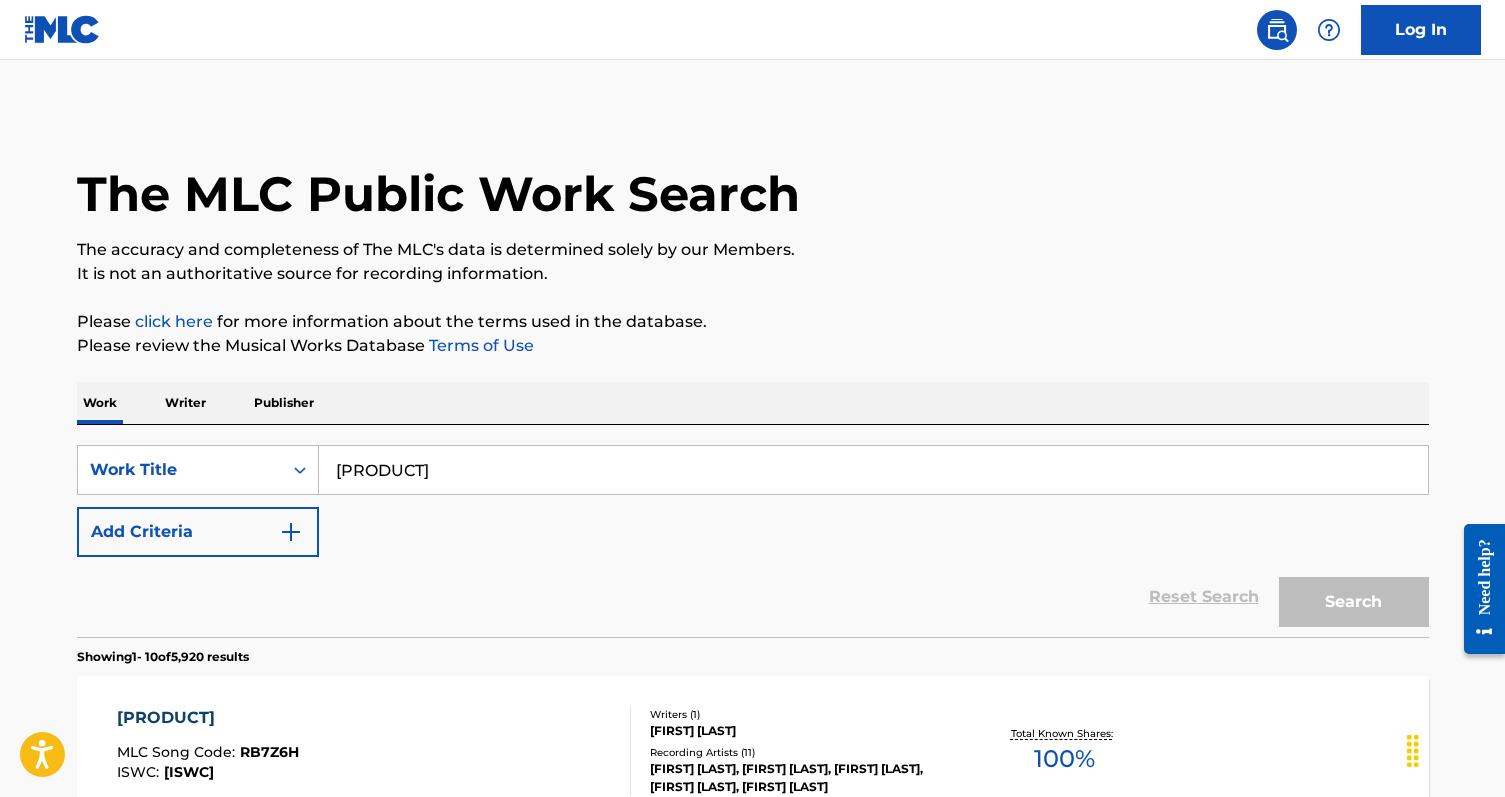 scroll, scrollTop: 265, scrollLeft: 0, axis: vertical 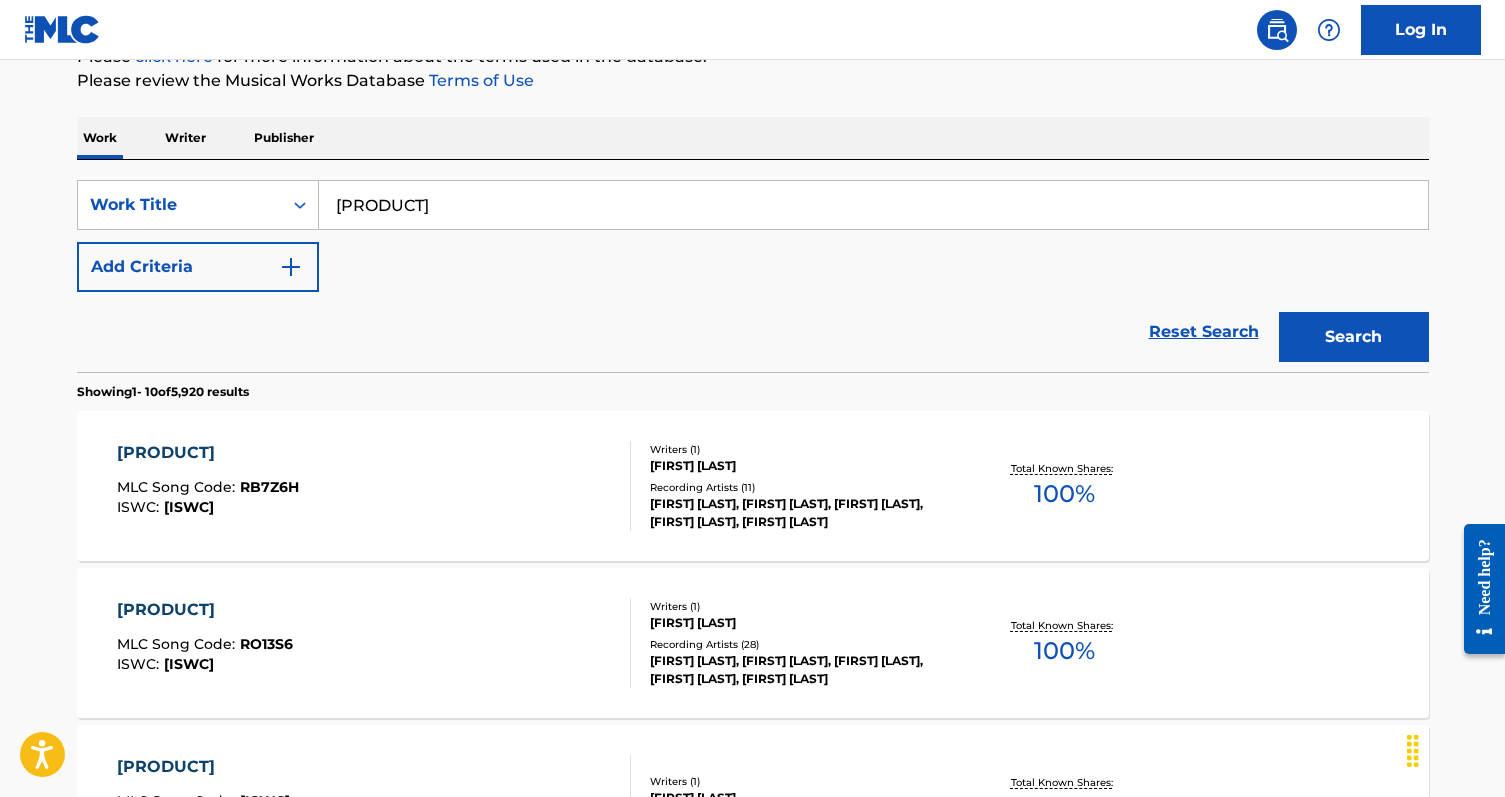 click on "Writer" at bounding box center [185, 138] 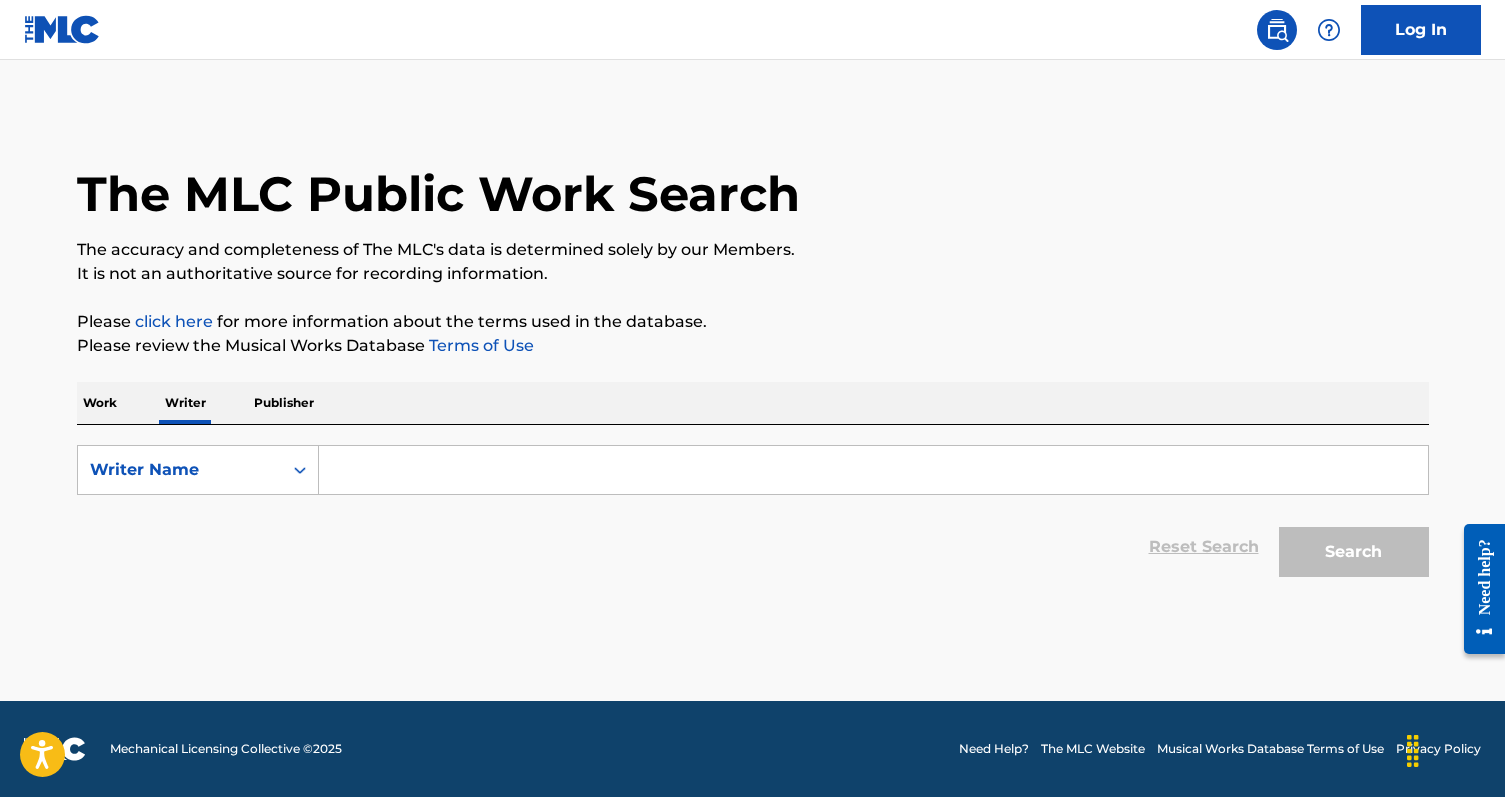 click on "Work" at bounding box center (100, 403) 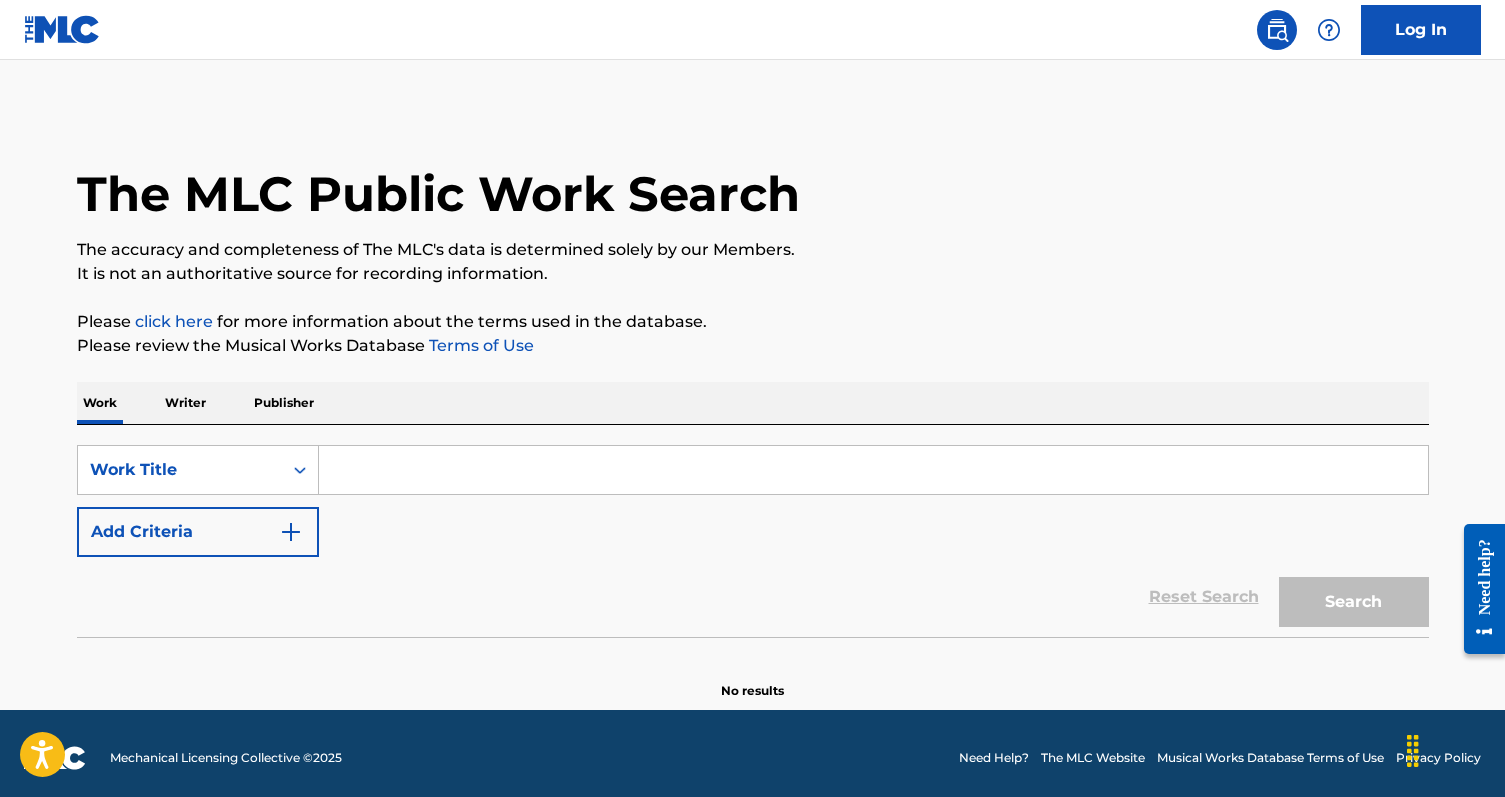 click at bounding box center (873, 470) 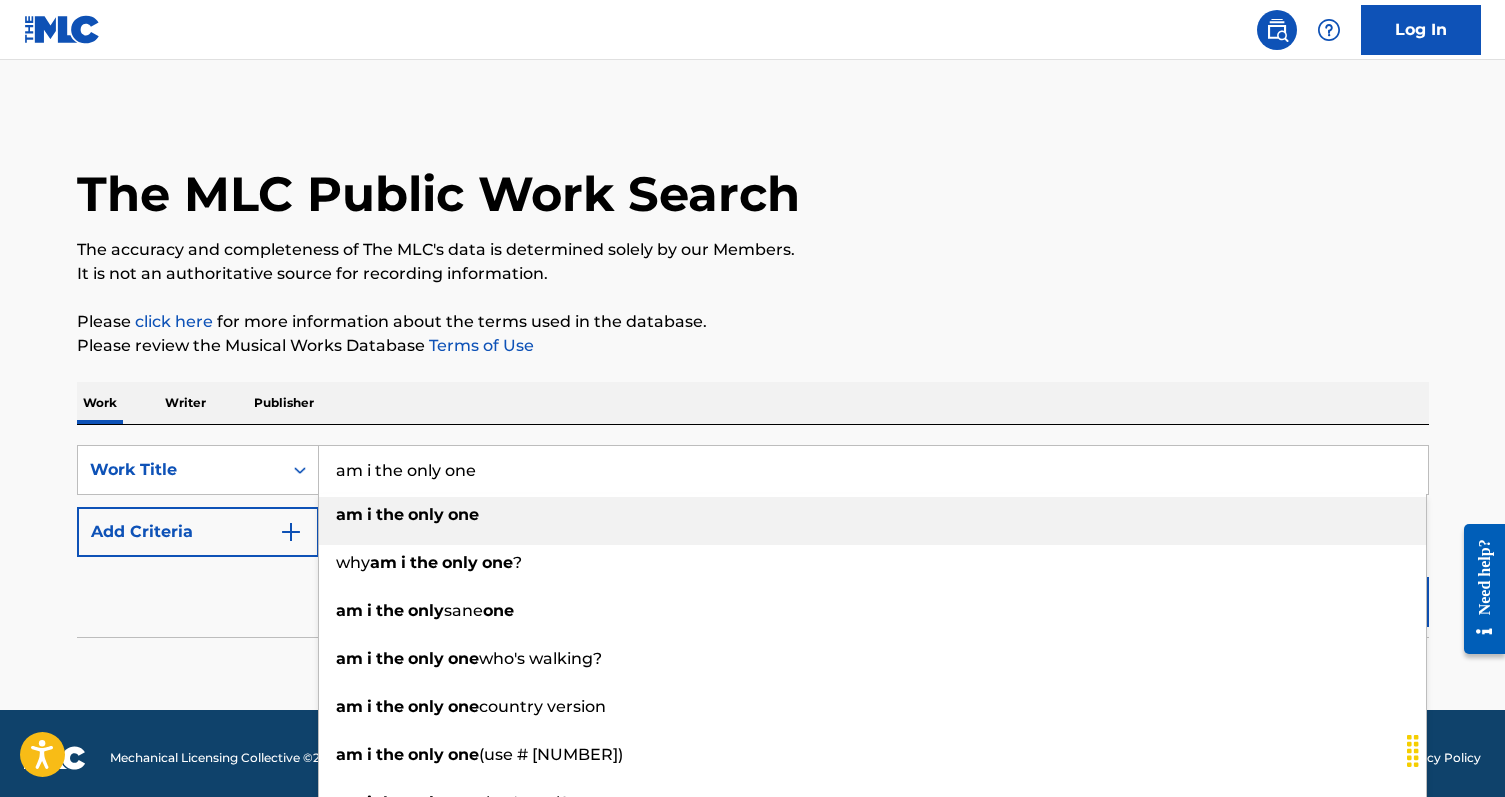 type on "am i the only one" 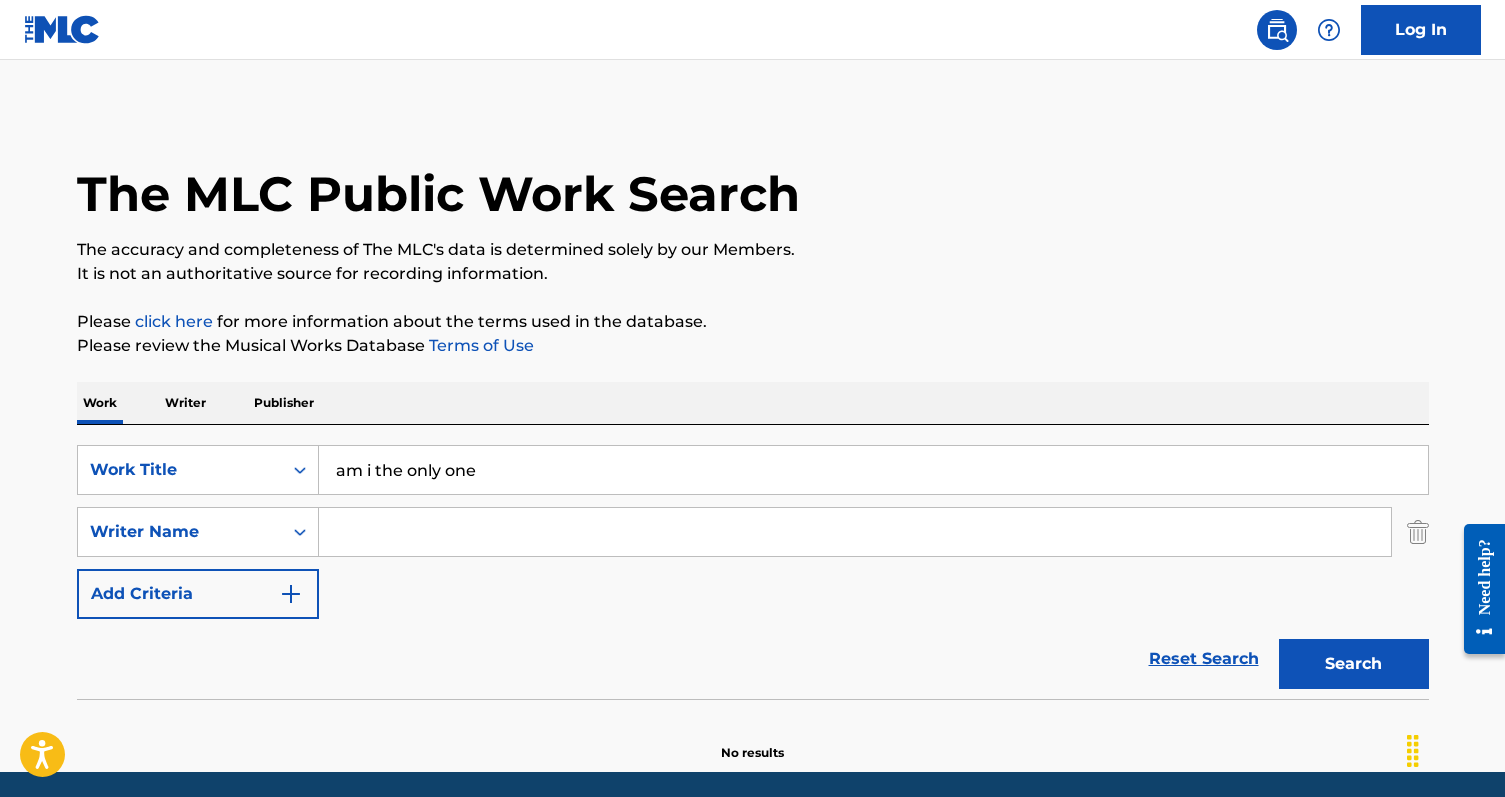 click at bounding box center [855, 532] 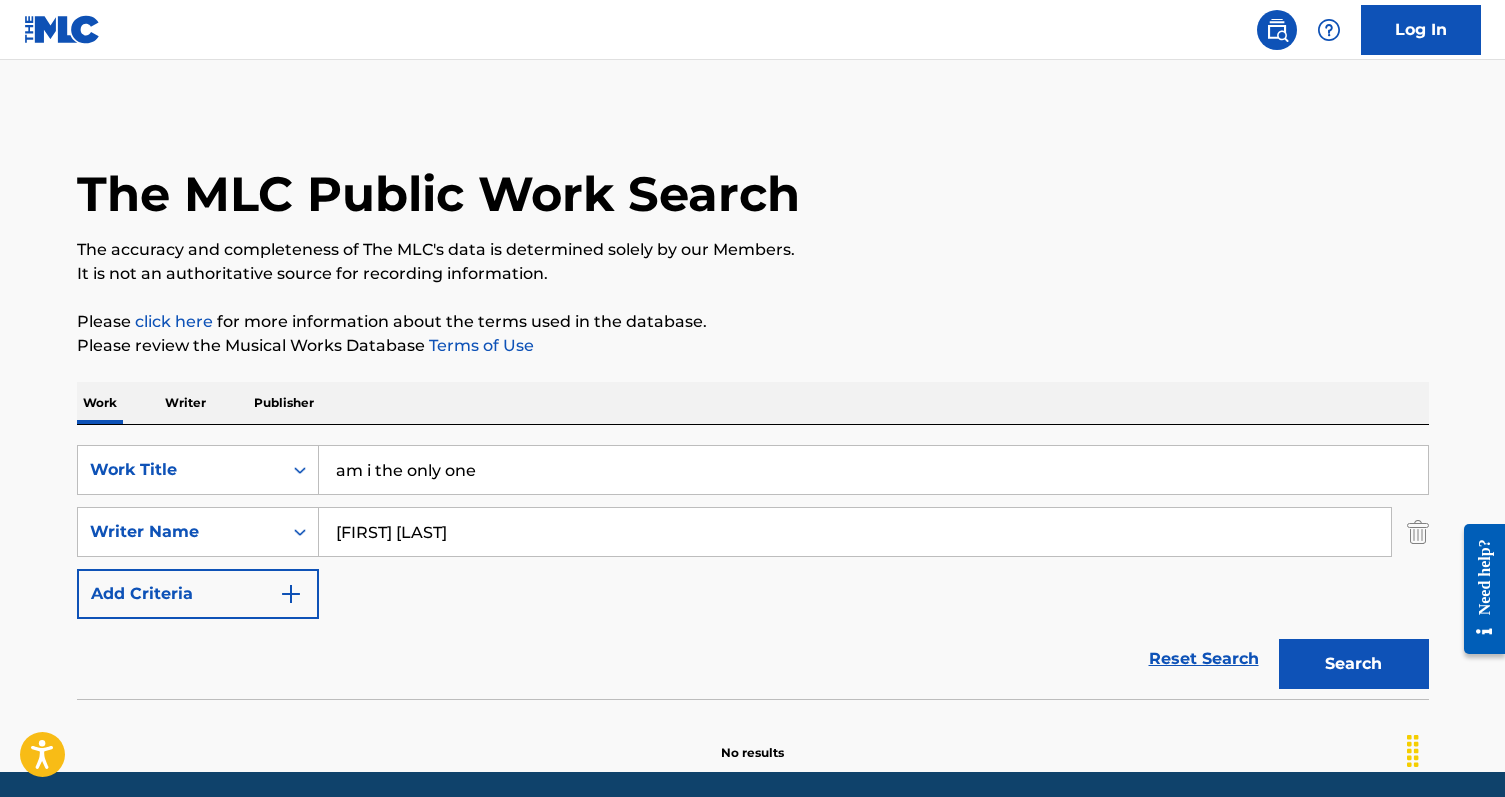 type on "[FIRST] [LAST]" 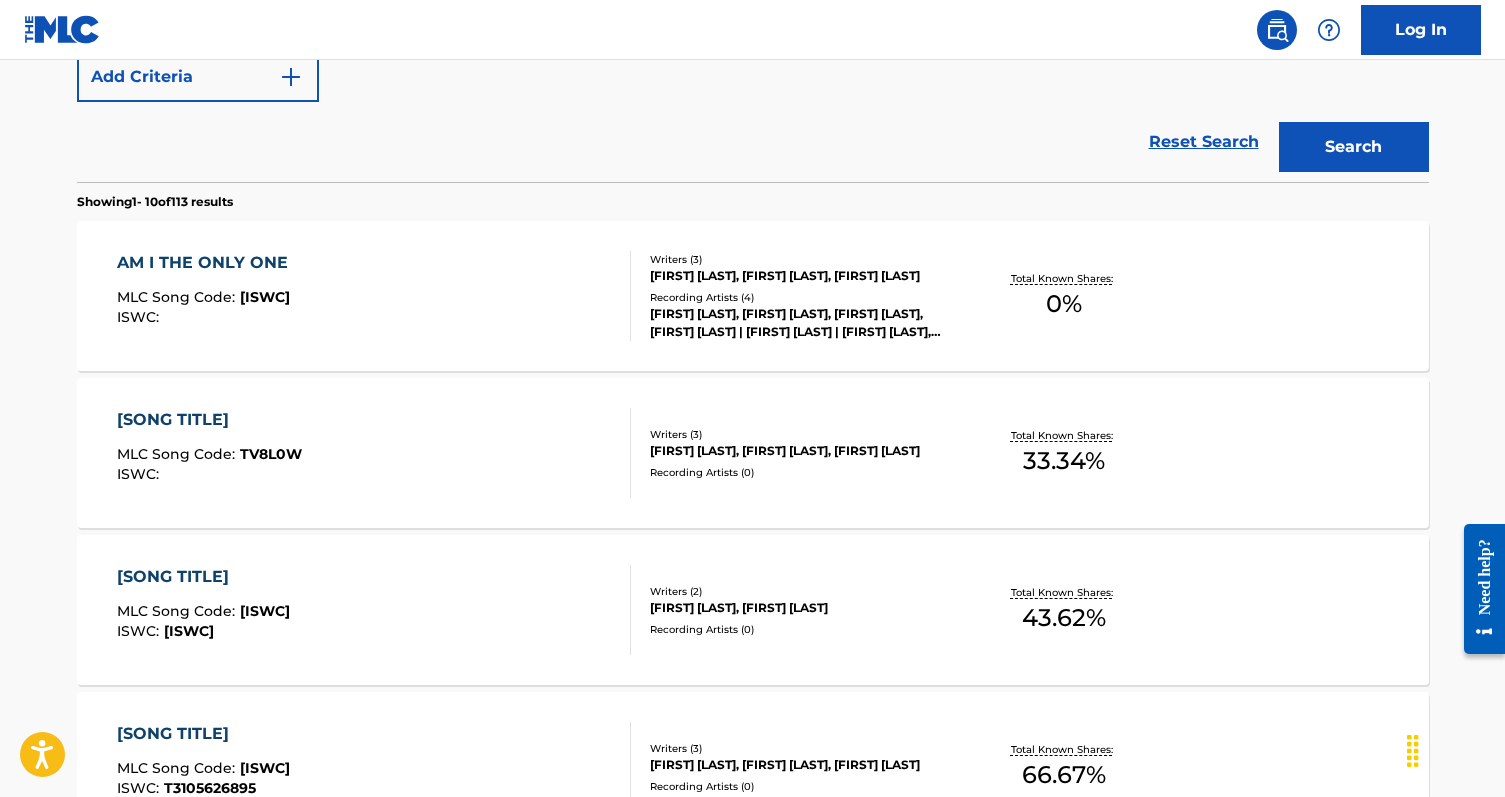 scroll, scrollTop: 531, scrollLeft: 0, axis: vertical 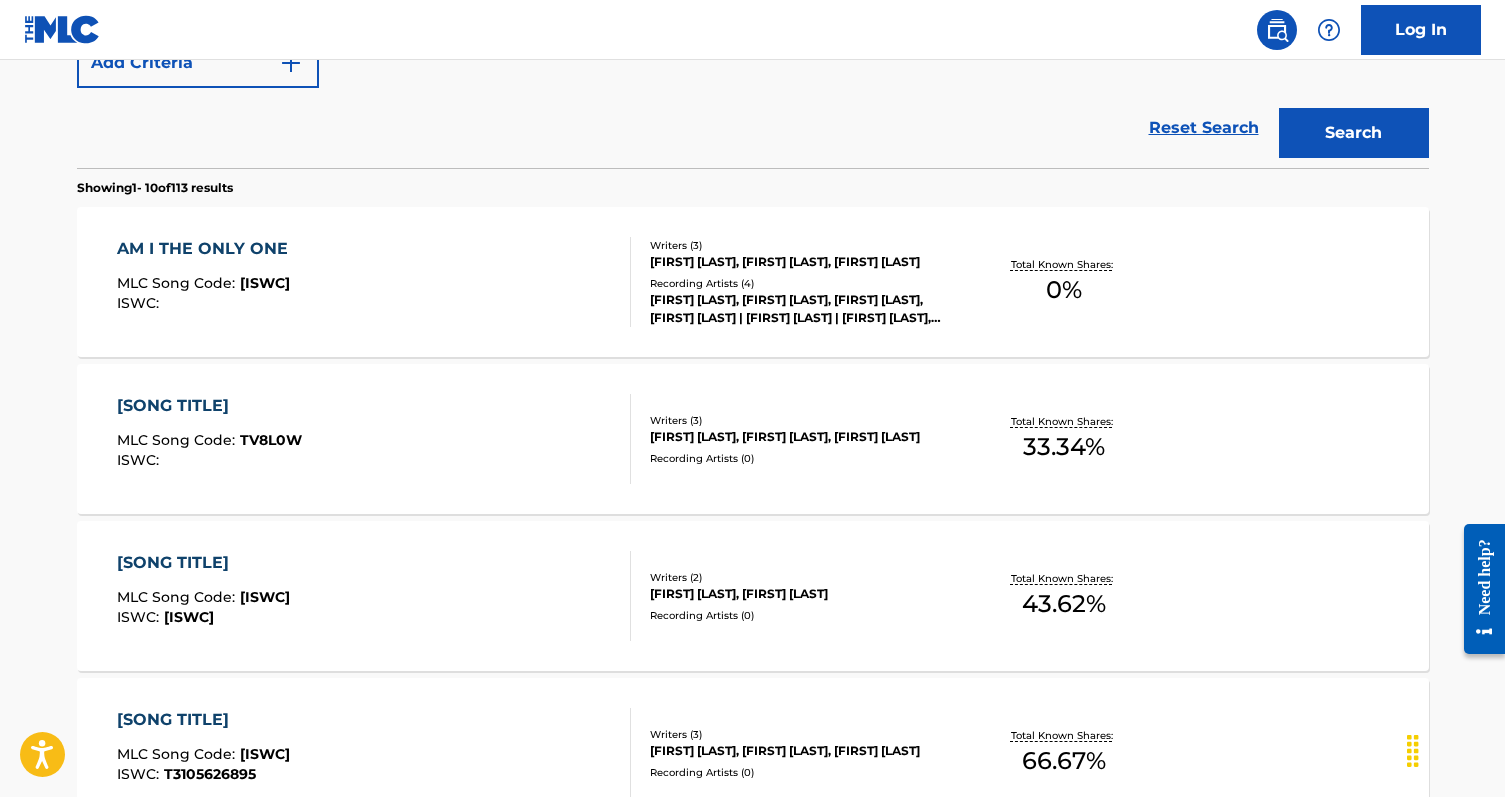 click on "AM I THE ONLY ONE MLC Song Code : AX6AHV ISWC :" at bounding box center [374, 282] 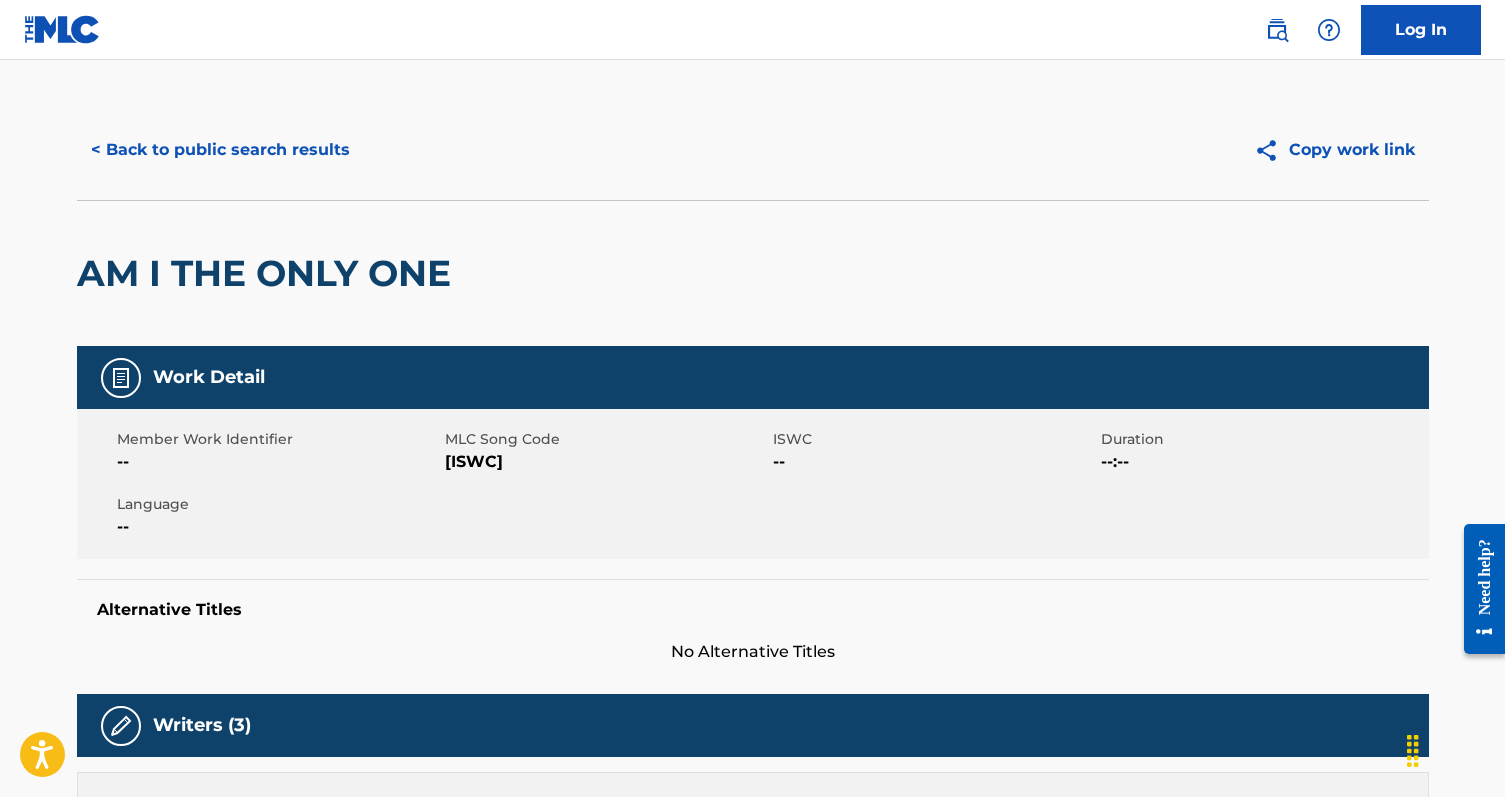scroll, scrollTop: 0, scrollLeft: 0, axis: both 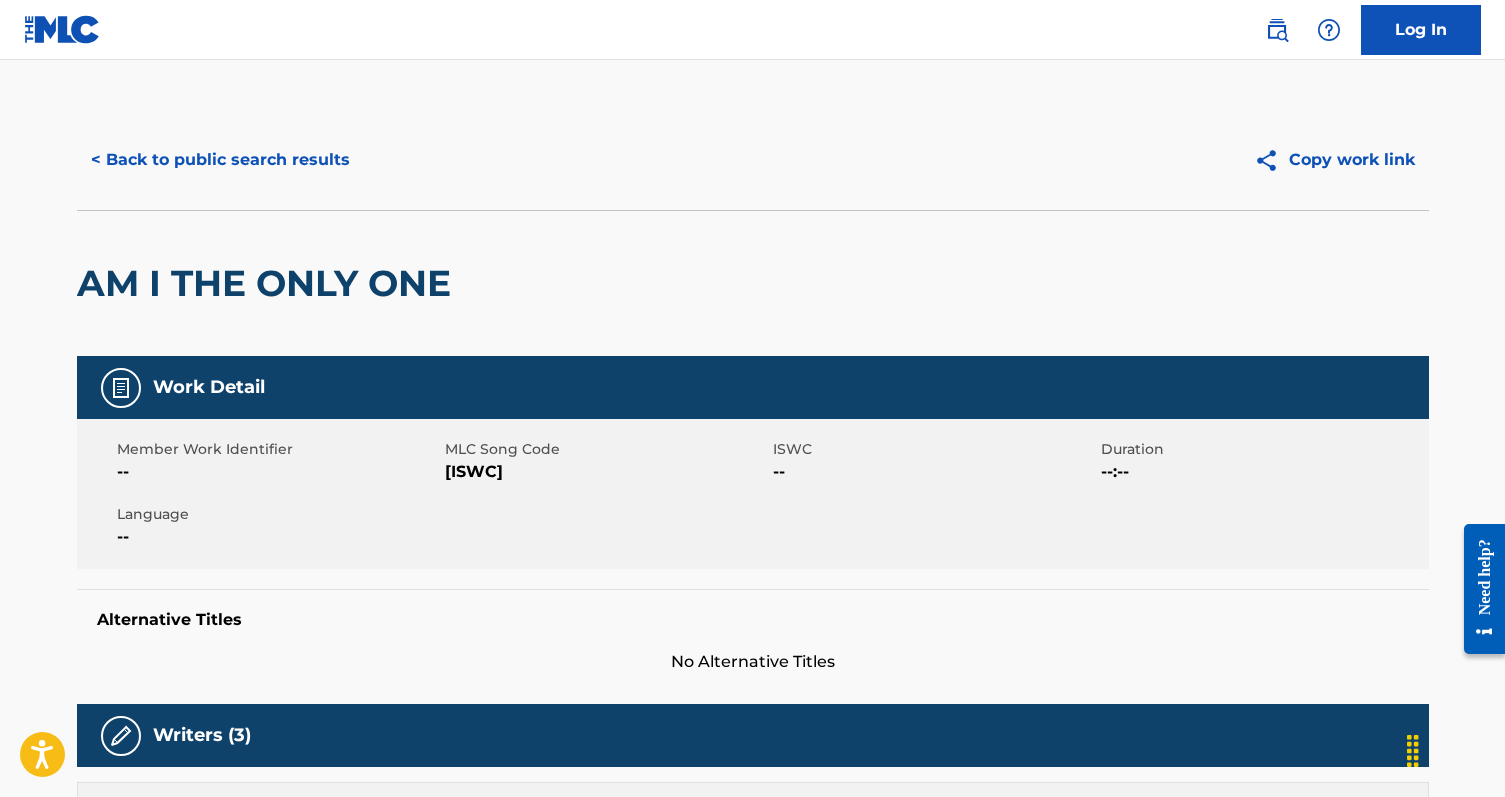 click on "< Back to public search results" at bounding box center [220, 160] 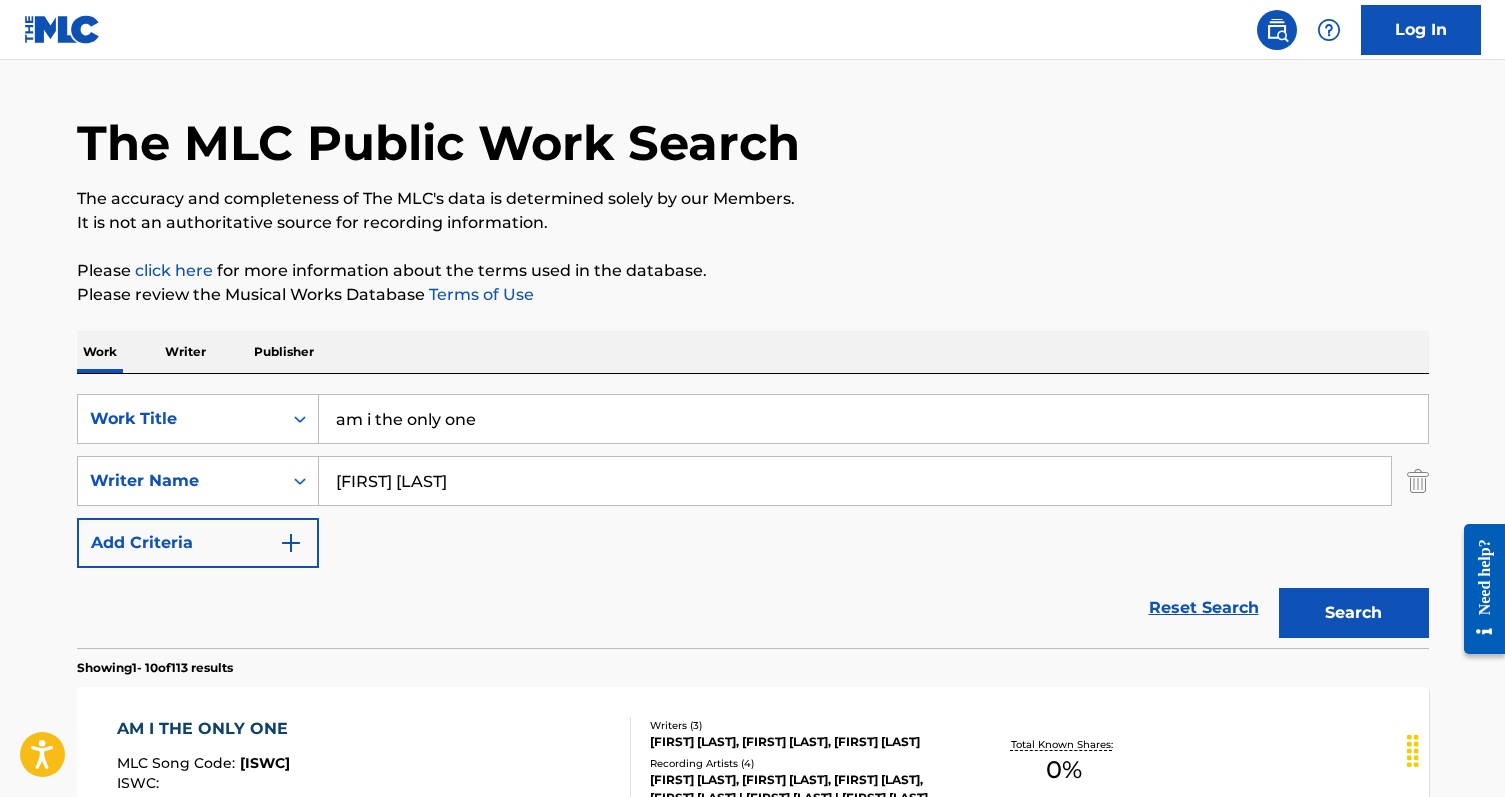 scroll, scrollTop: 0, scrollLeft: 0, axis: both 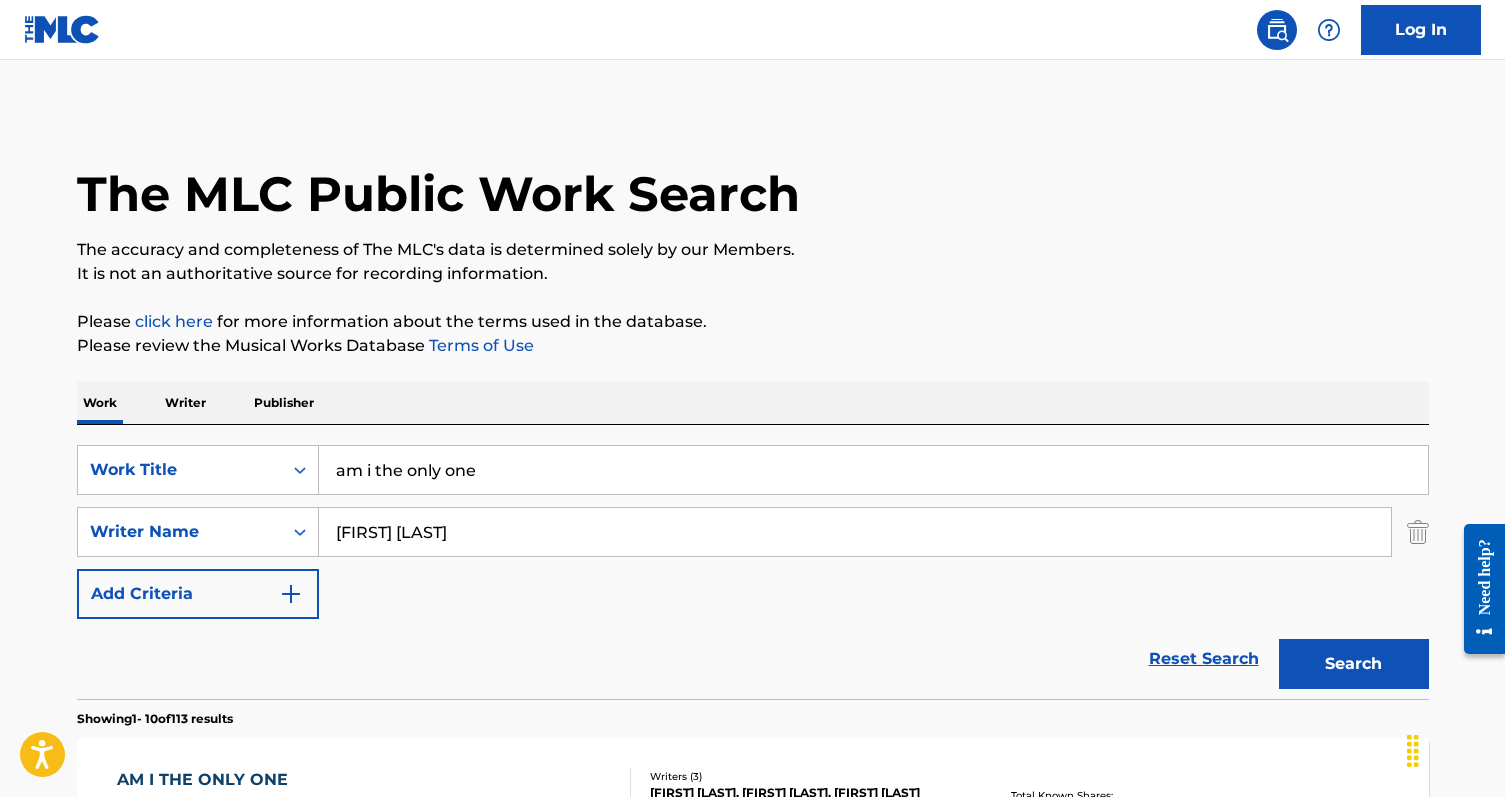 click on "am i the only one" at bounding box center [873, 470] 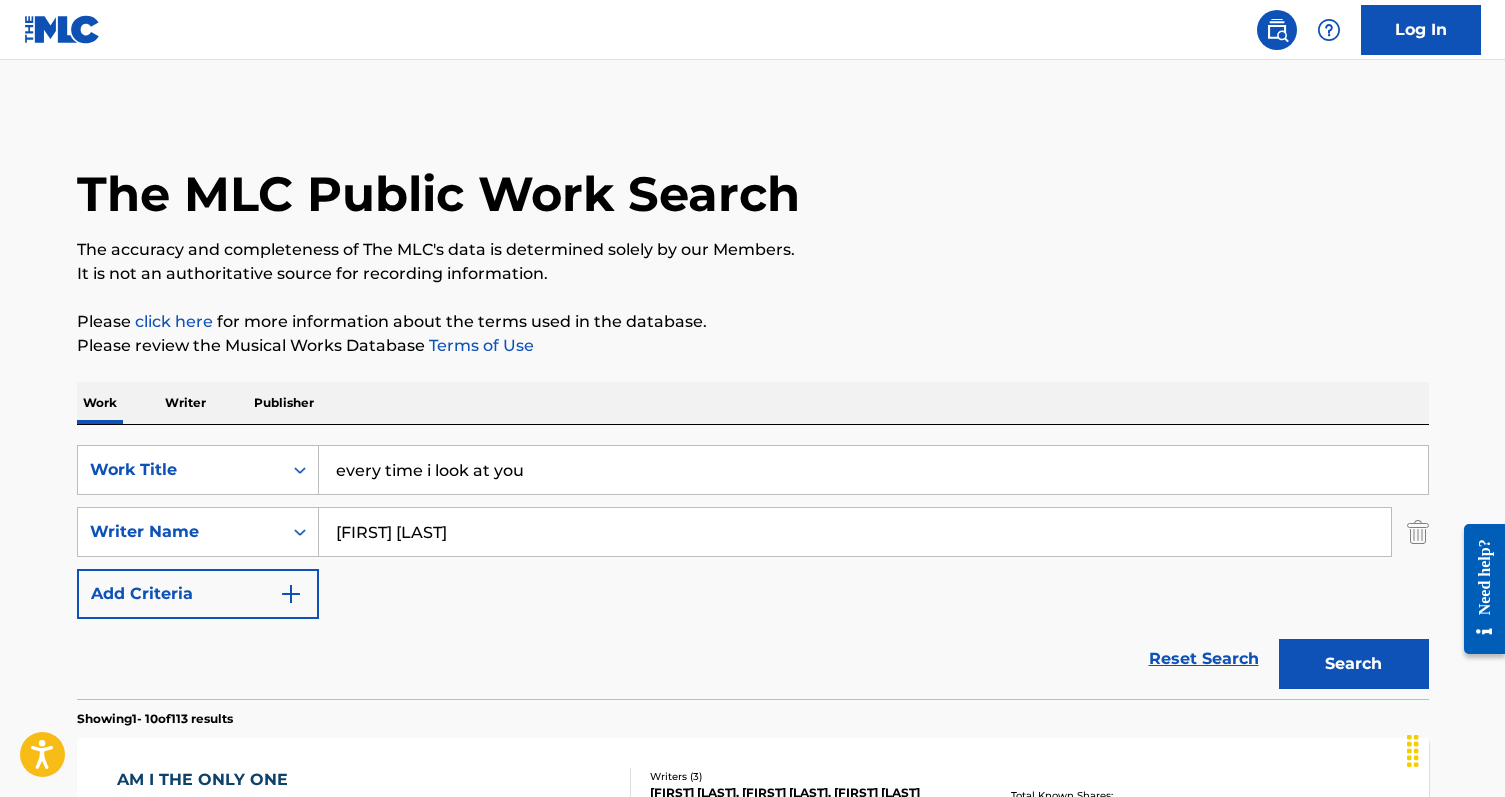 type on "every time i look at you" 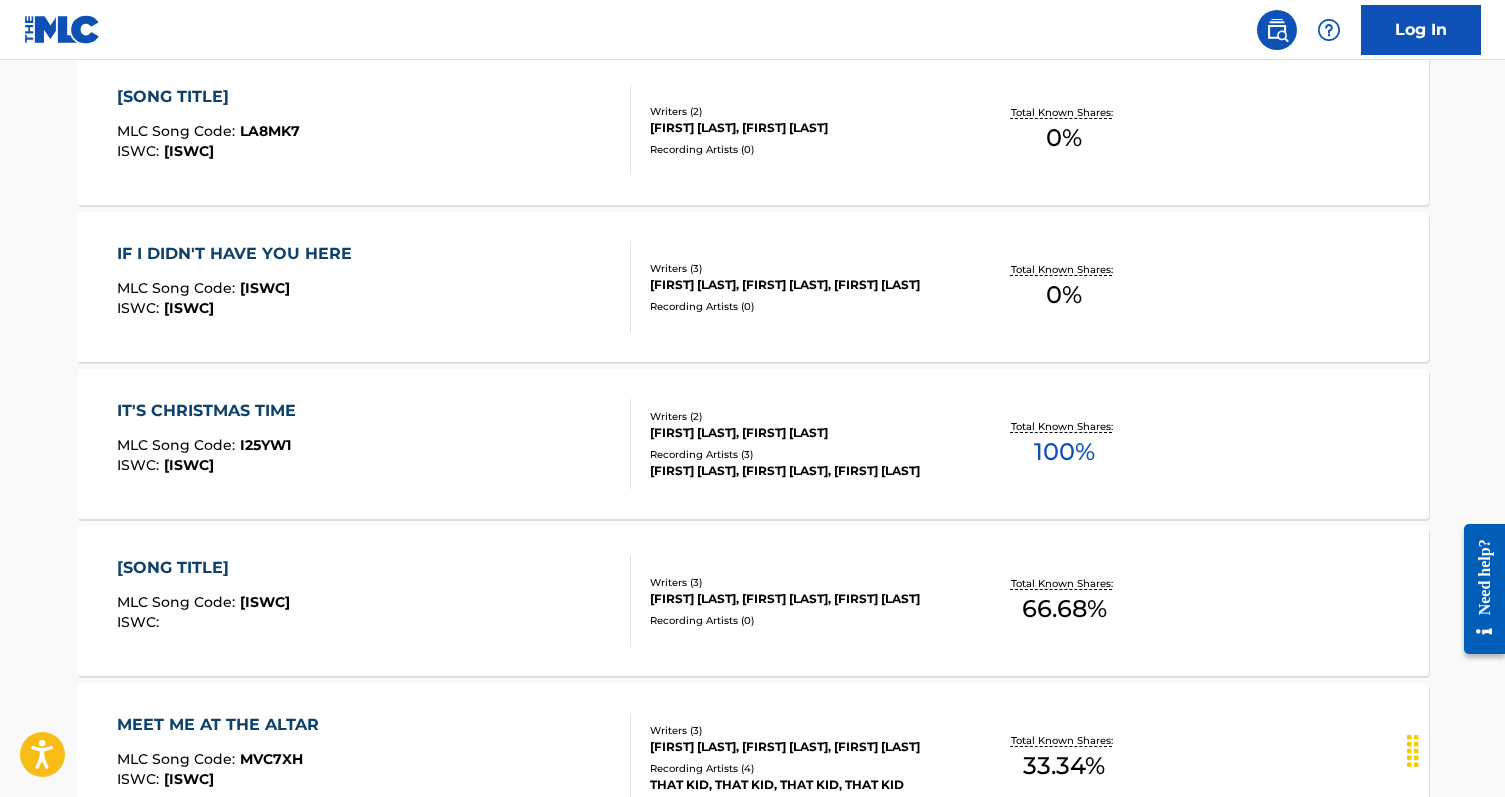 scroll, scrollTop: 1163, scrollLeft: 0, axis: vertical 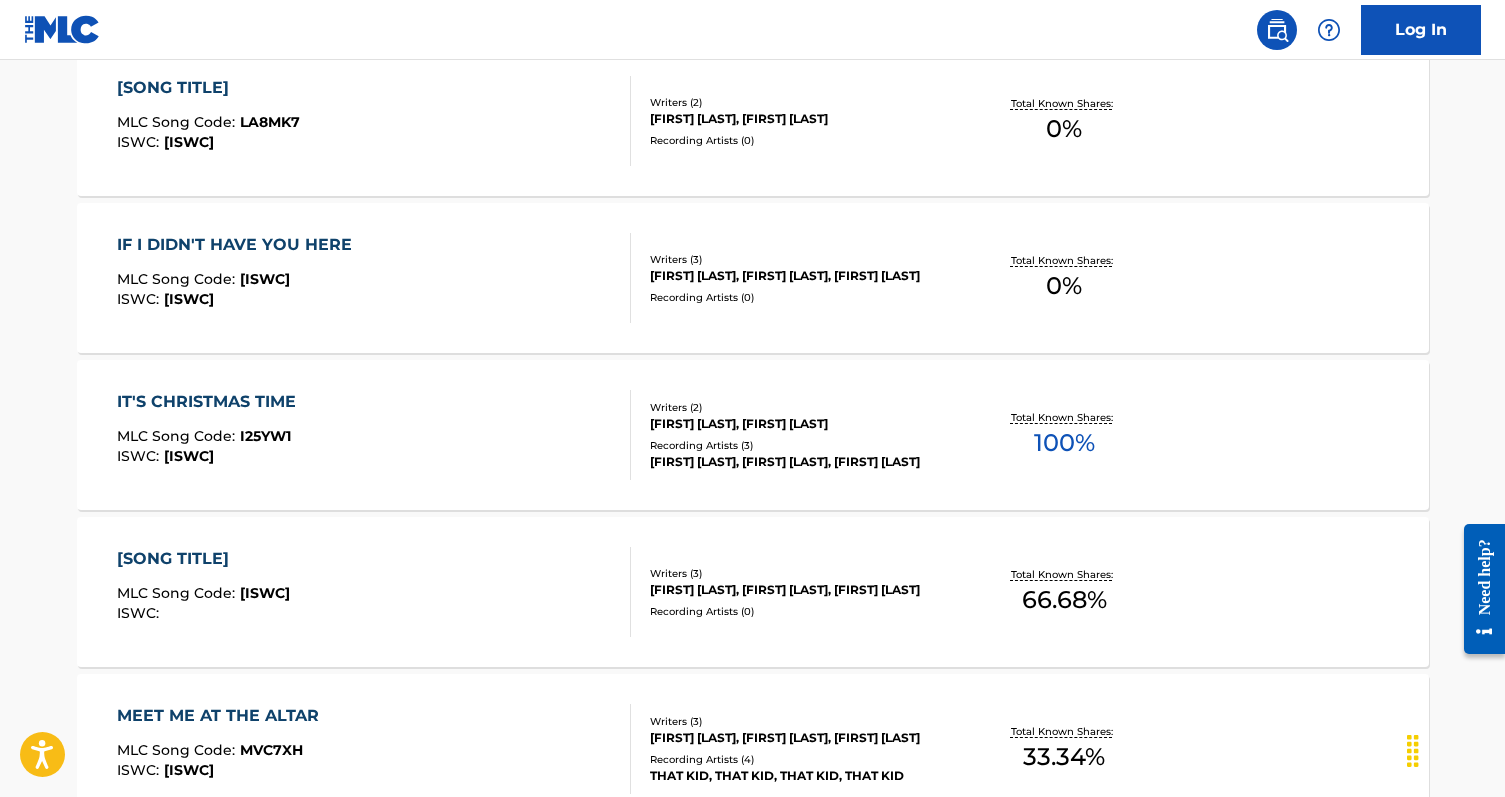 click on "IT'S CHRISTMAS TIME MLC Song Code : I25YW1 ISWC : T3145752014" at bounding box center (374, 435) 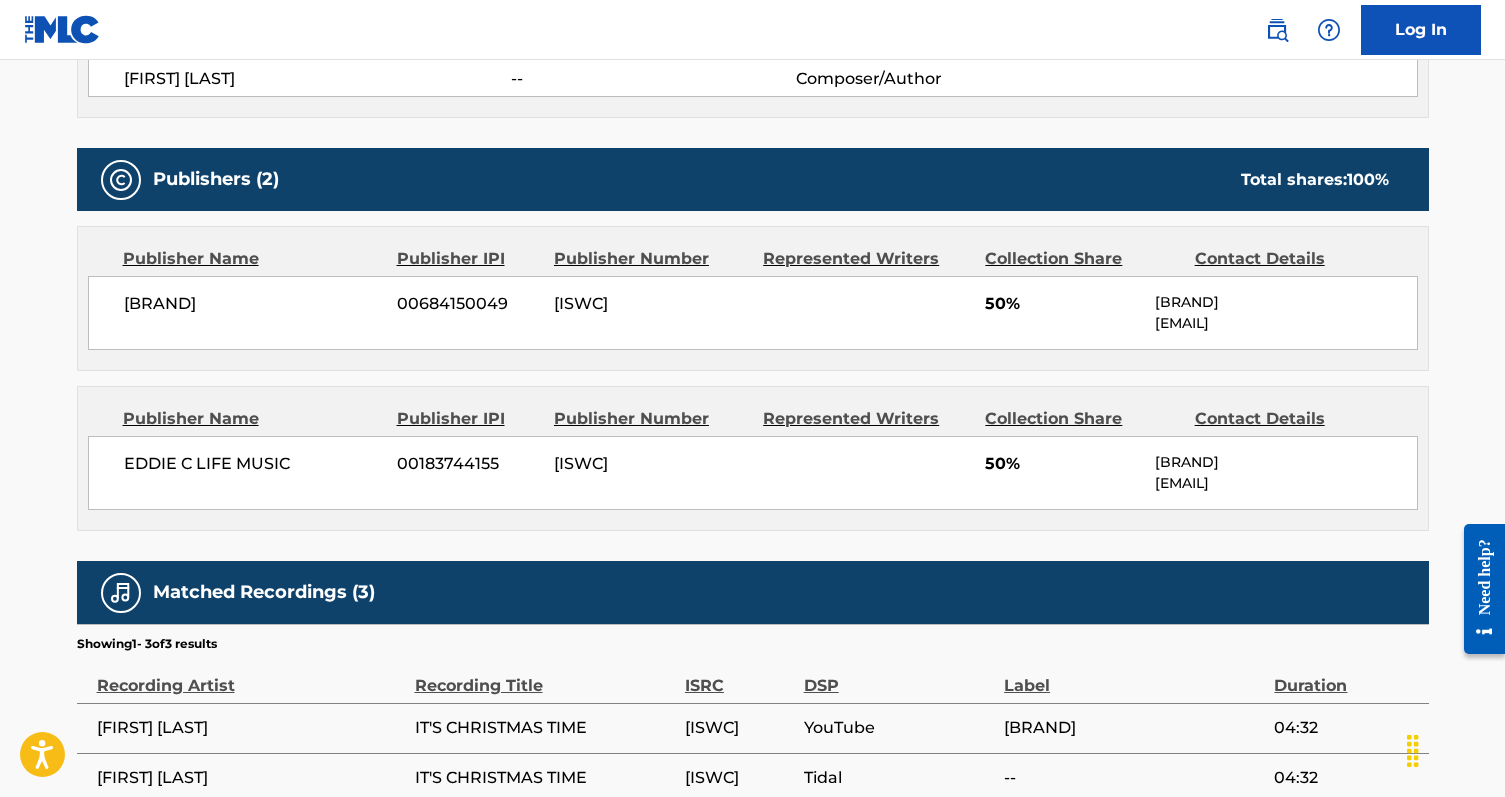 scroll, scrollTop: 802, scrollLeft: 0, axis: vertical 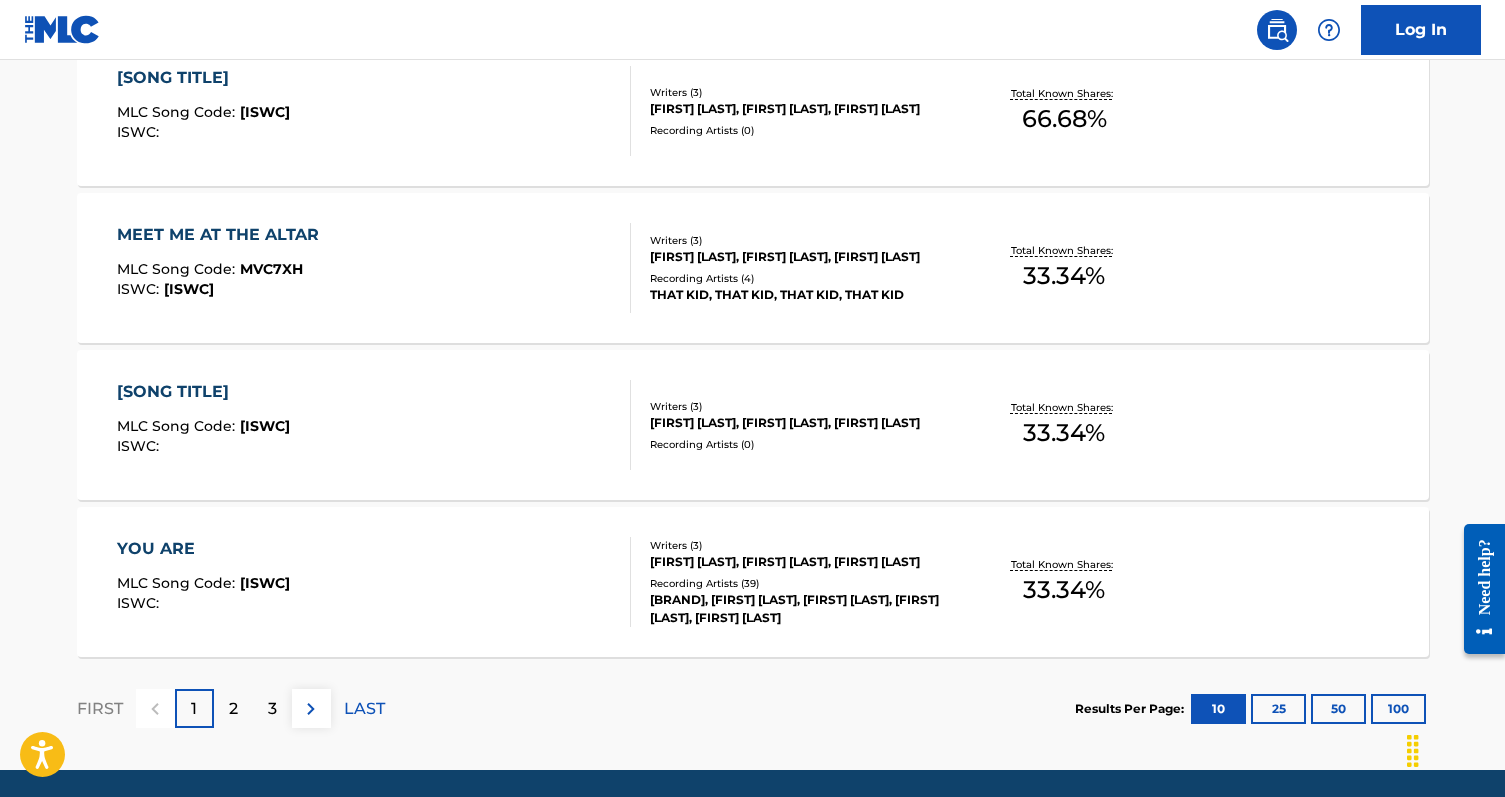 click on "YOU ARE MLC Song Code : Y33855 ISWC :" at bounding box center (374, 582) 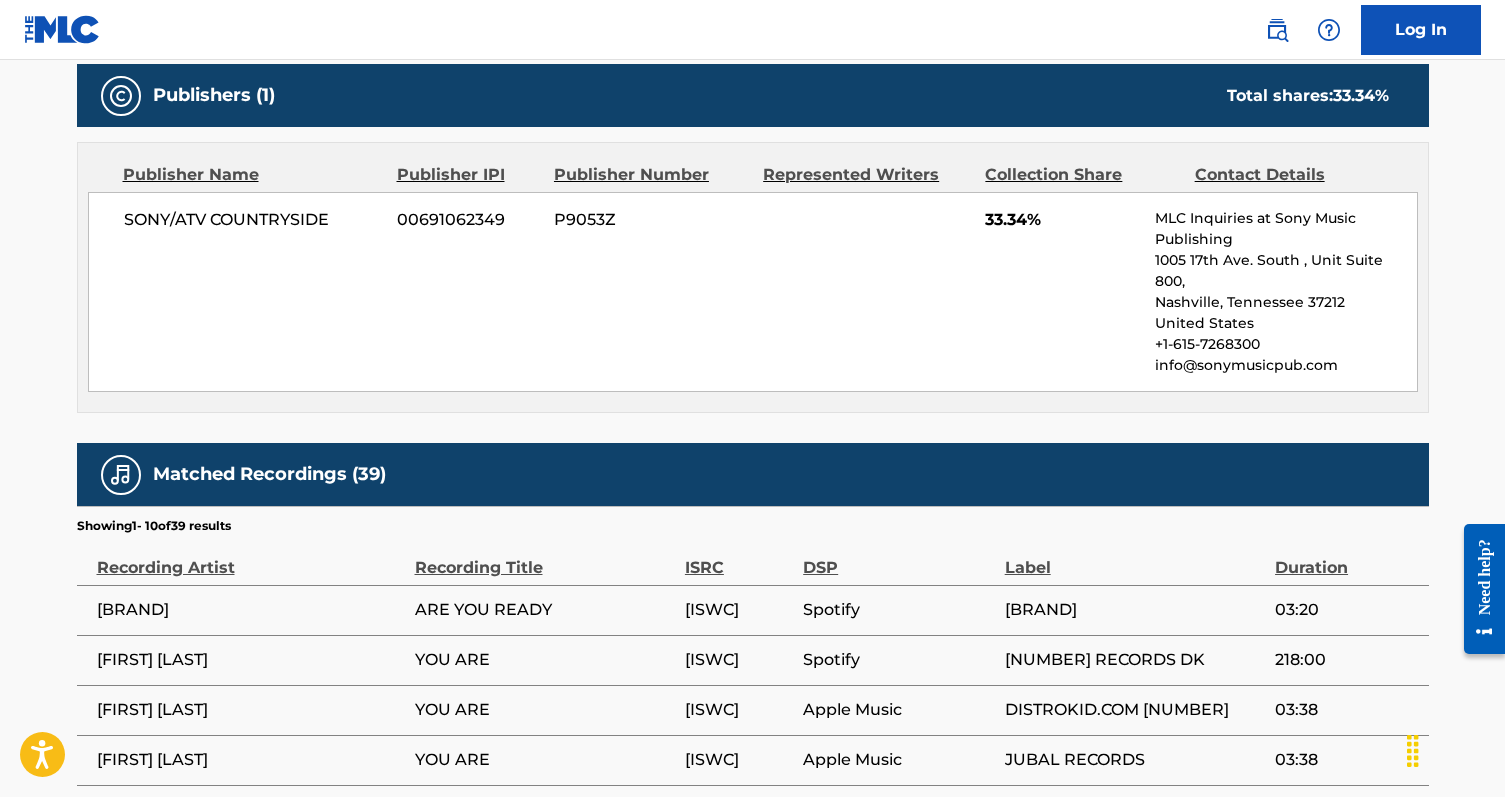 scroll, scrollTop: 914, scrollLeft: 0, axis: vertical 